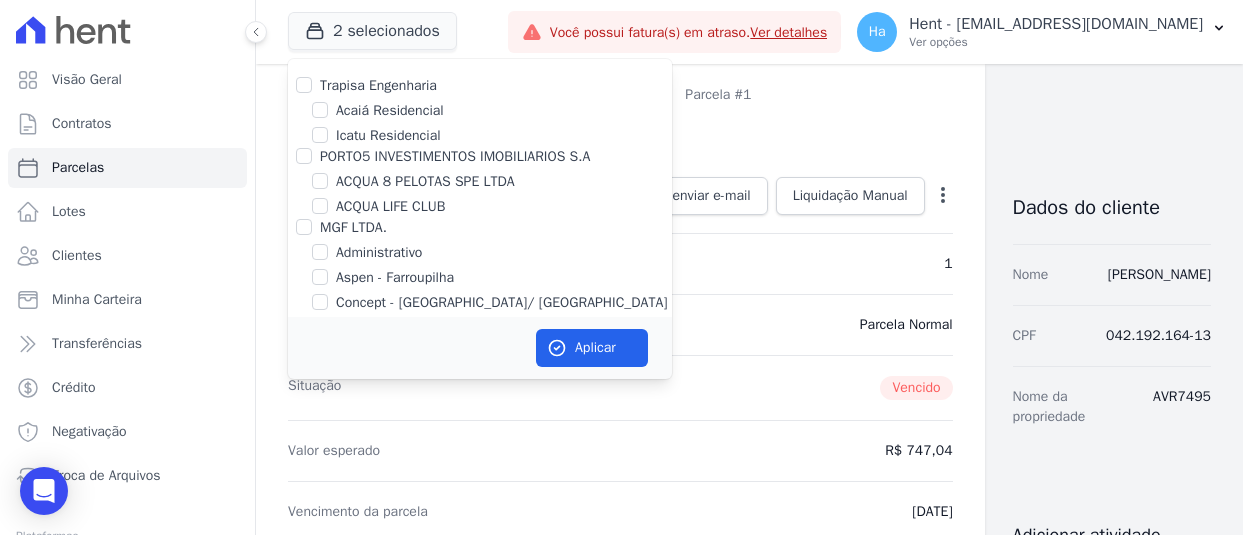 scroll, scrollTop: 0, scrollLeft: 0, axis: both 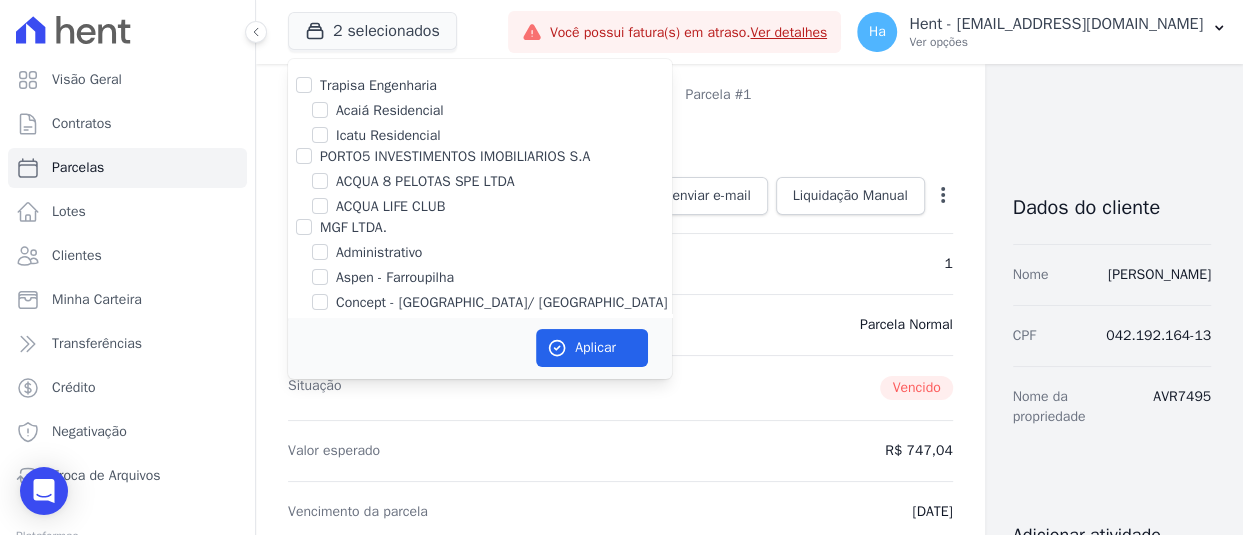 type 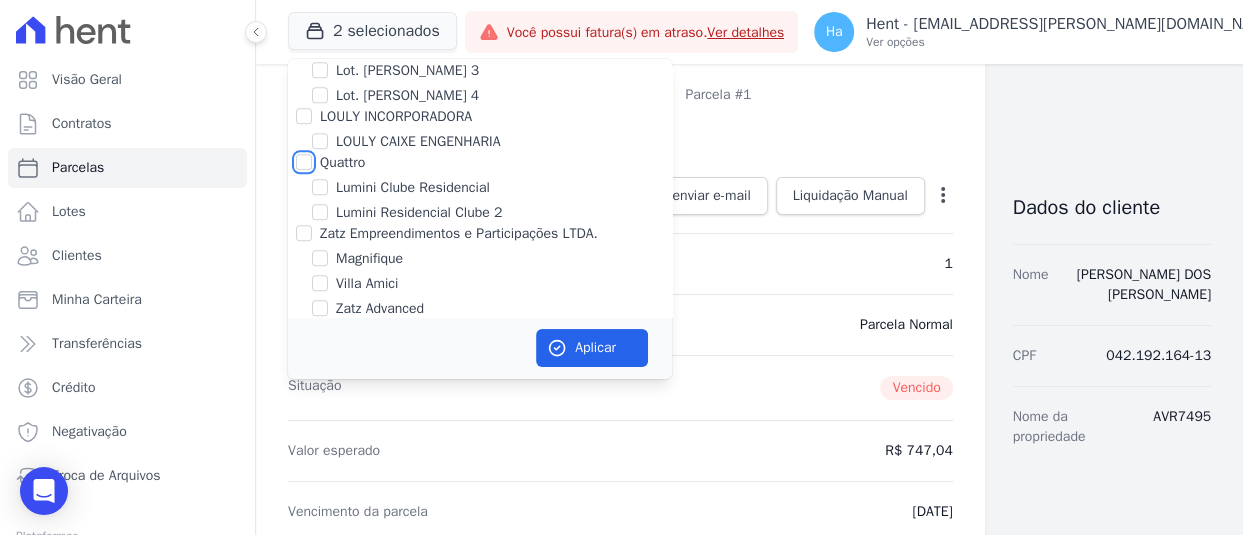 click on "Quattro" at bounding box center (304, 78) 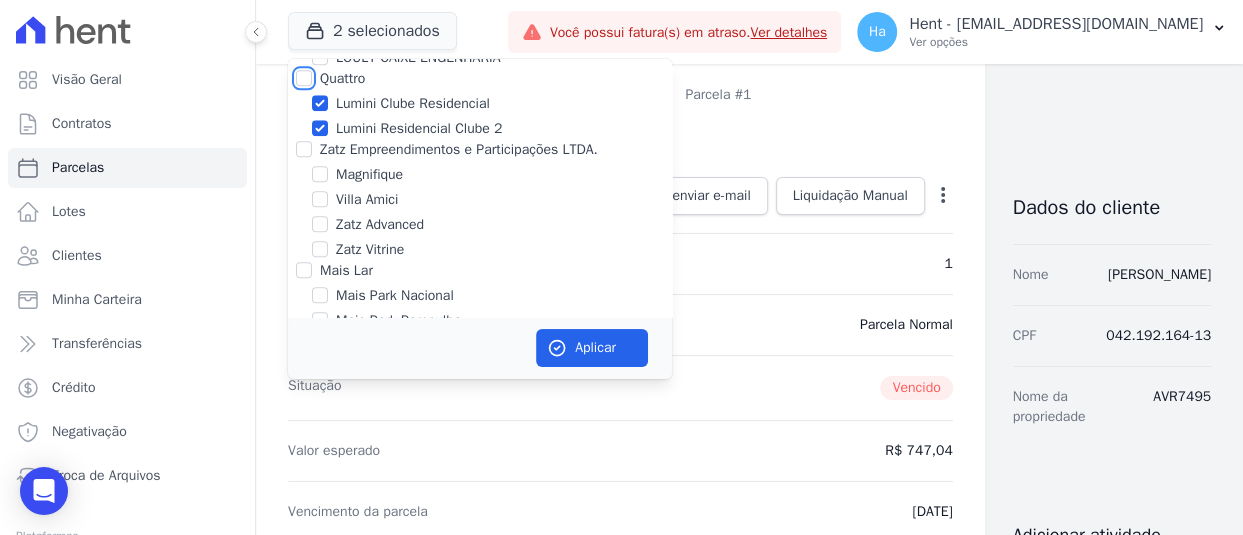 checkbox on "true" 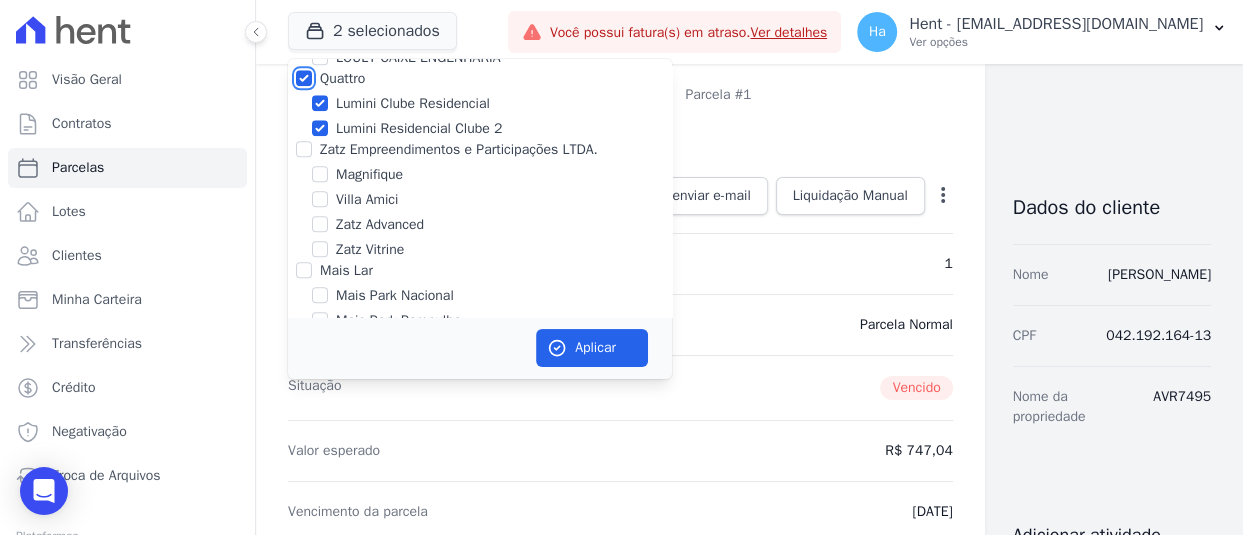 checkbox on "true" 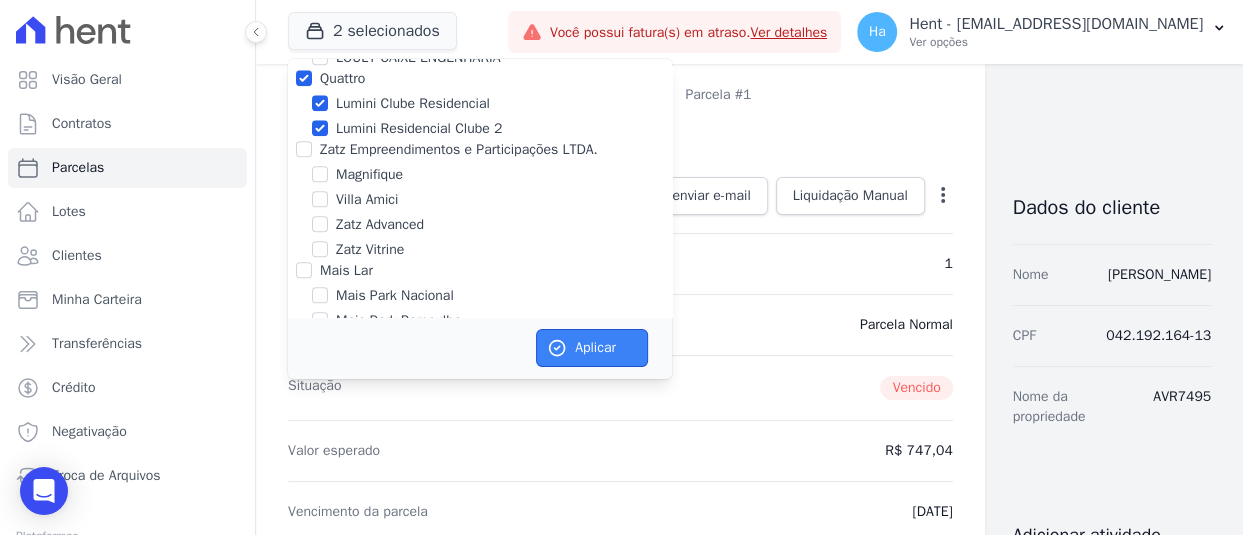 click on "Aplicar" at bounding box center [592, 348] 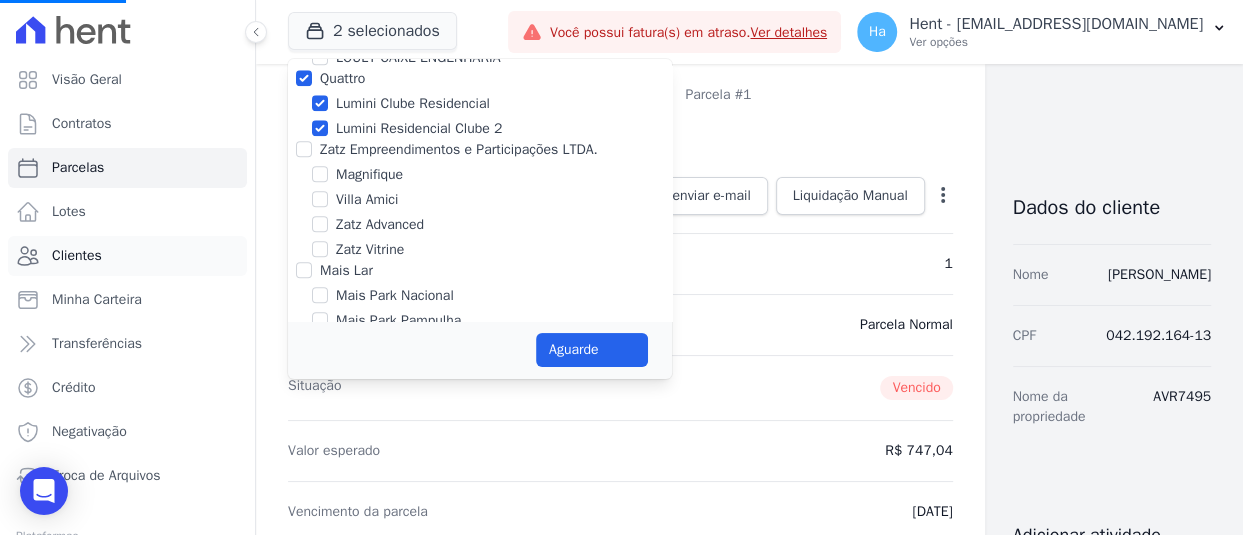click on "Clientes" at bounding box center [77, 256] 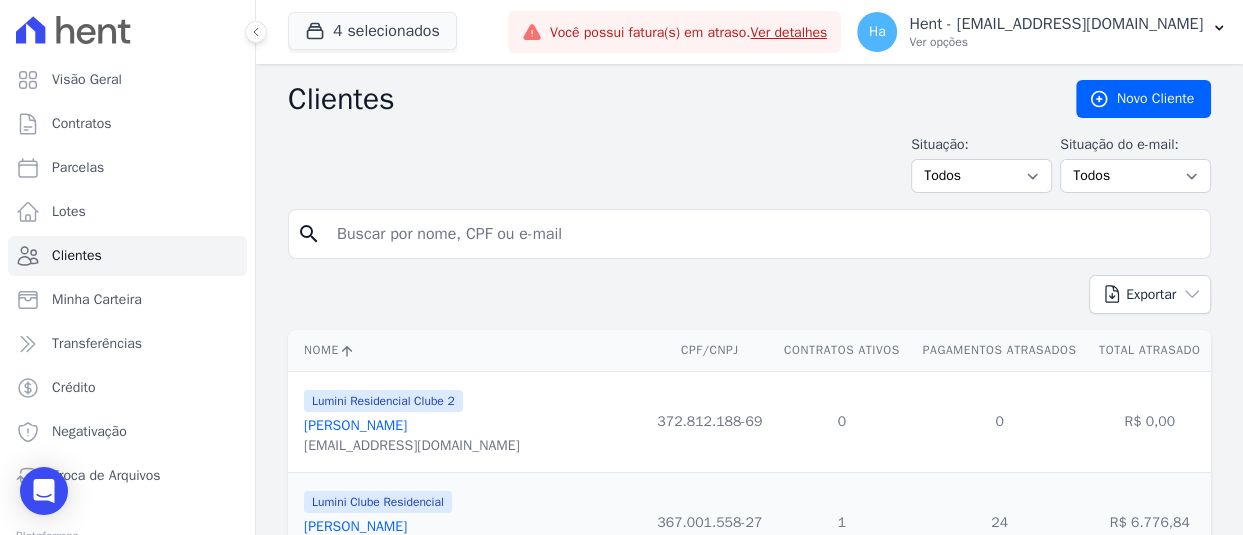 click on "search" at bounding box center (749, 234) 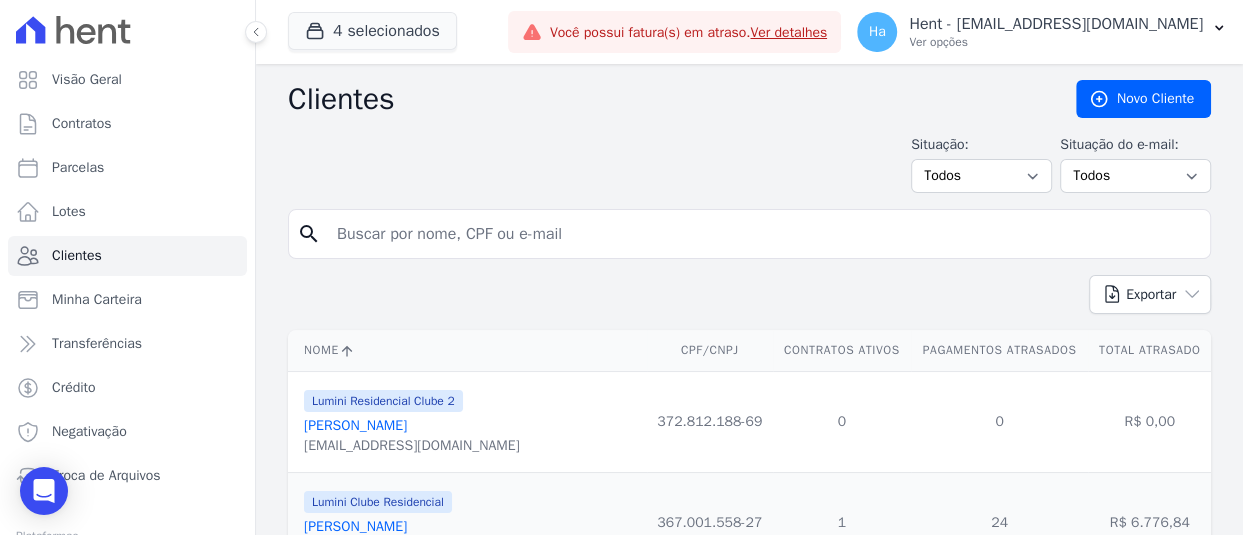 click at bounding box center (763, 234) 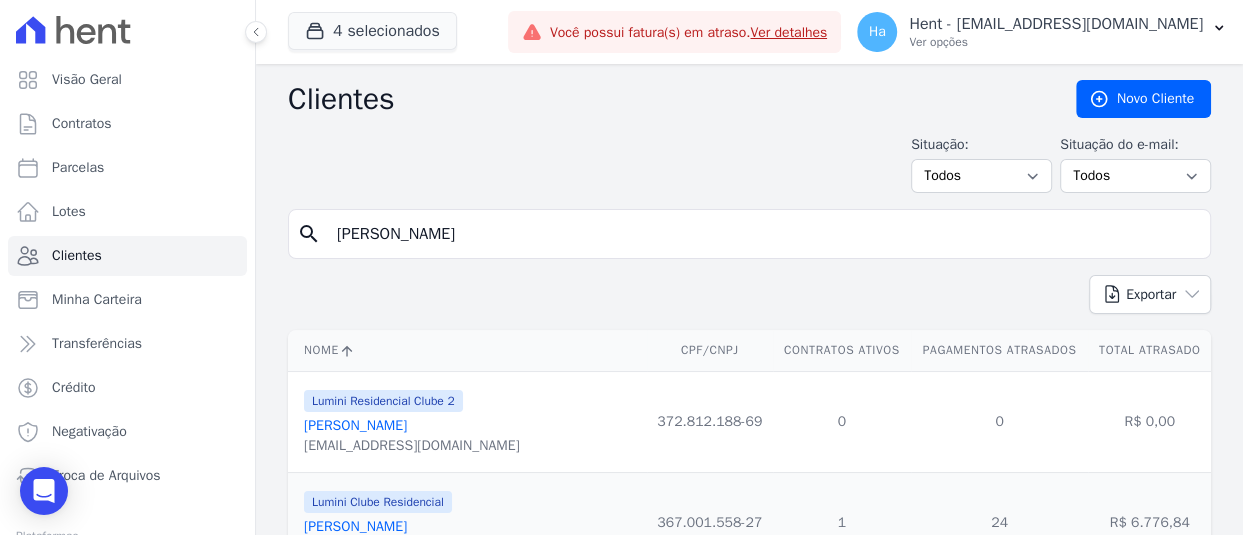 type on "[PERSON_NAME]" 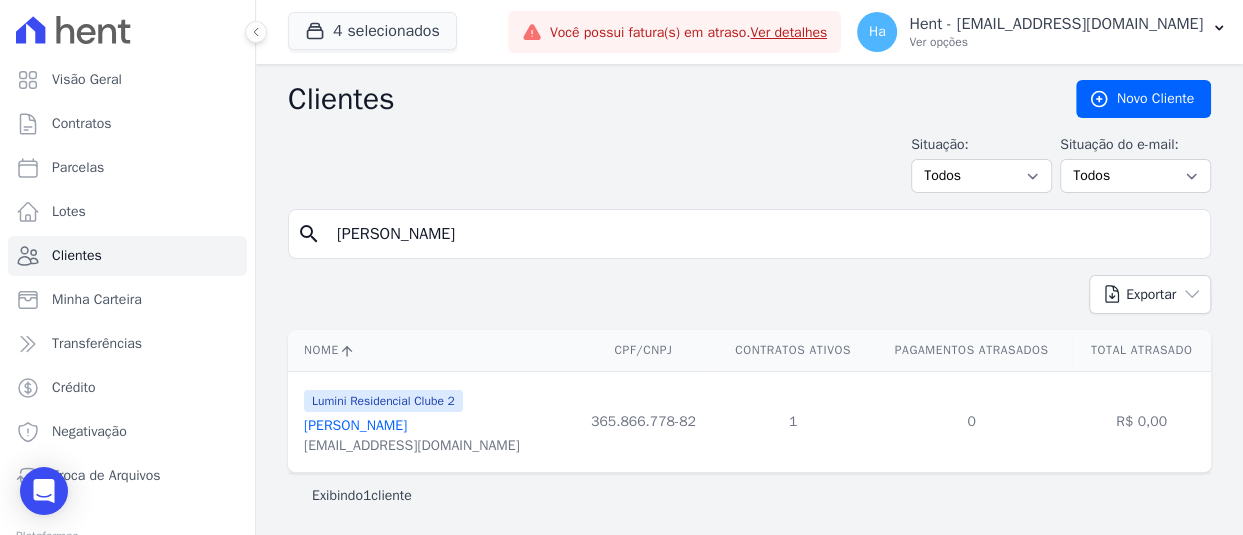 click on "[PERSON_NAME]" at bounding box center [355, 425] 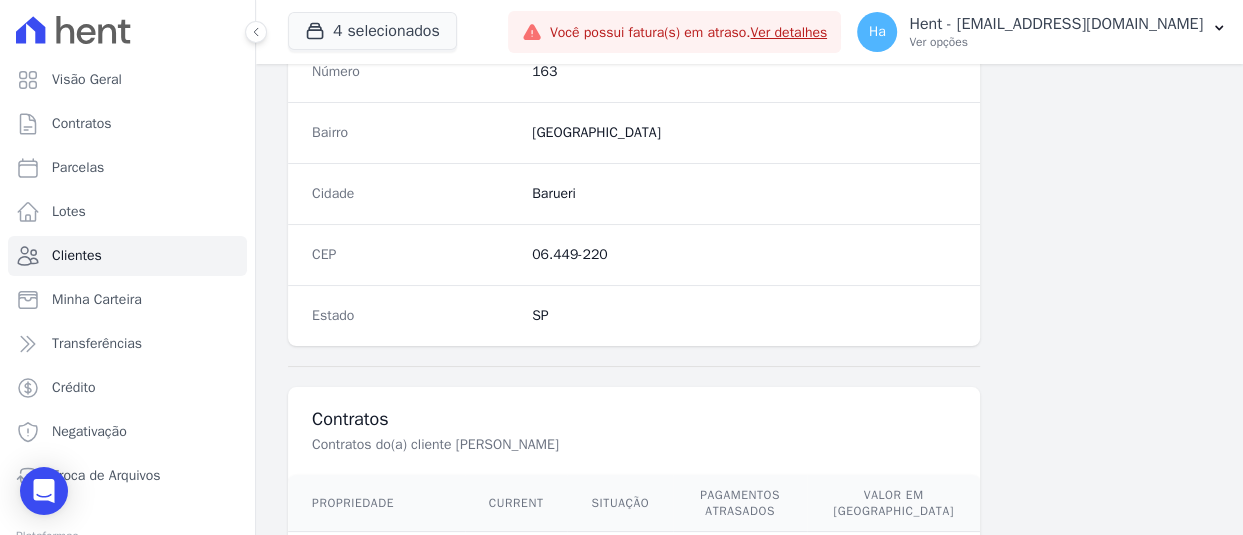 scroll, scrollTop: 1349, scrollLeft: 0, axis: vertical 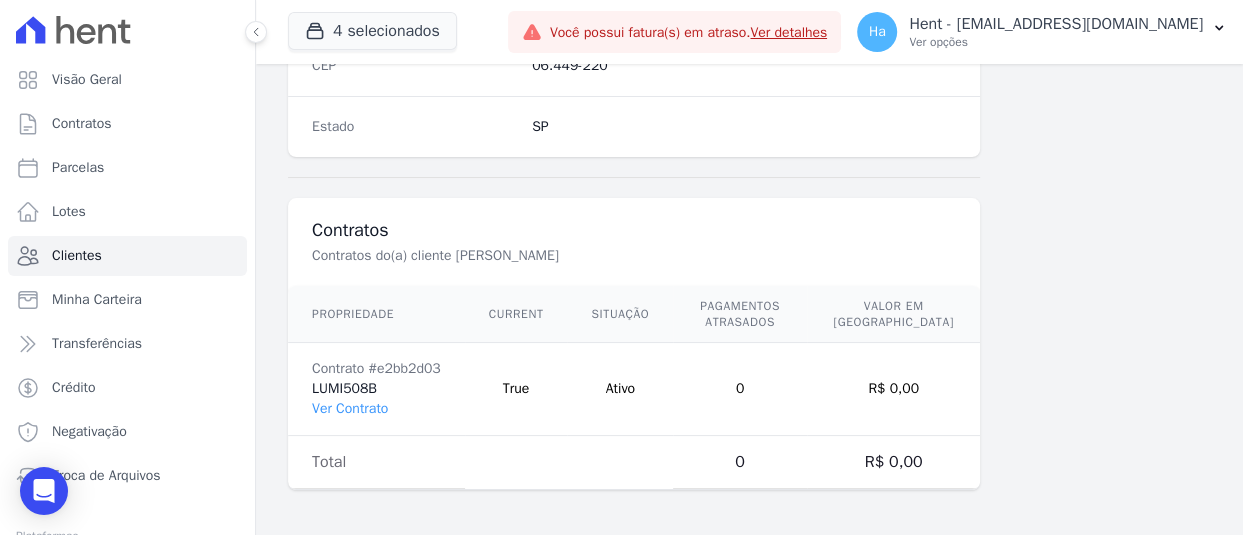 click on "Contrato #e2bb2d03
LUMI508B
Ver Contrato" at bounding box center (376, 389) 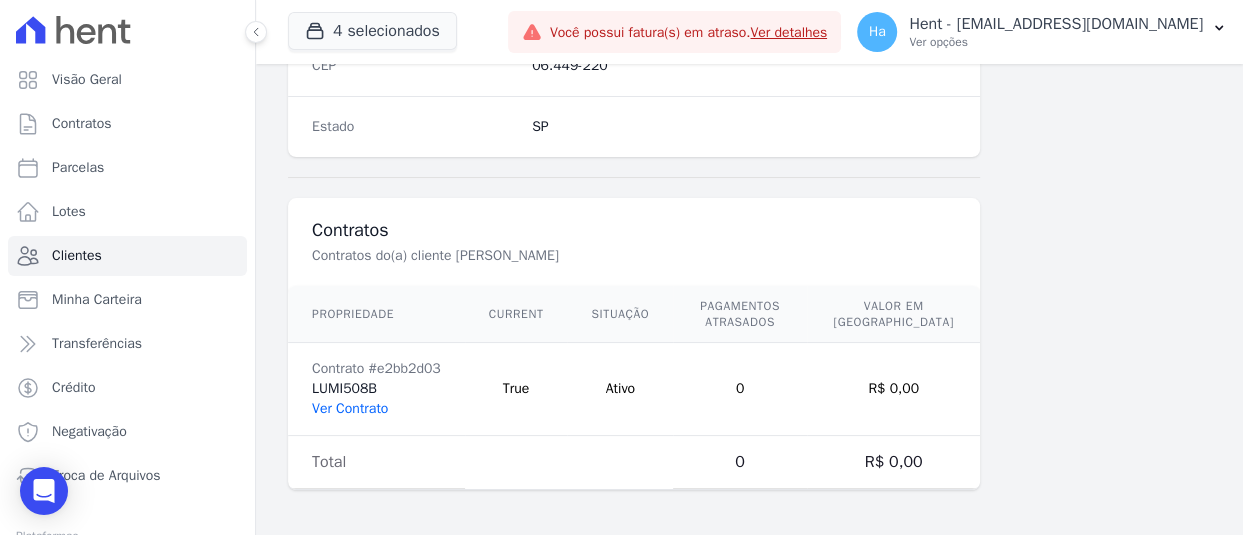 click on "Ver Contrato" at bounding box center [350, 408] 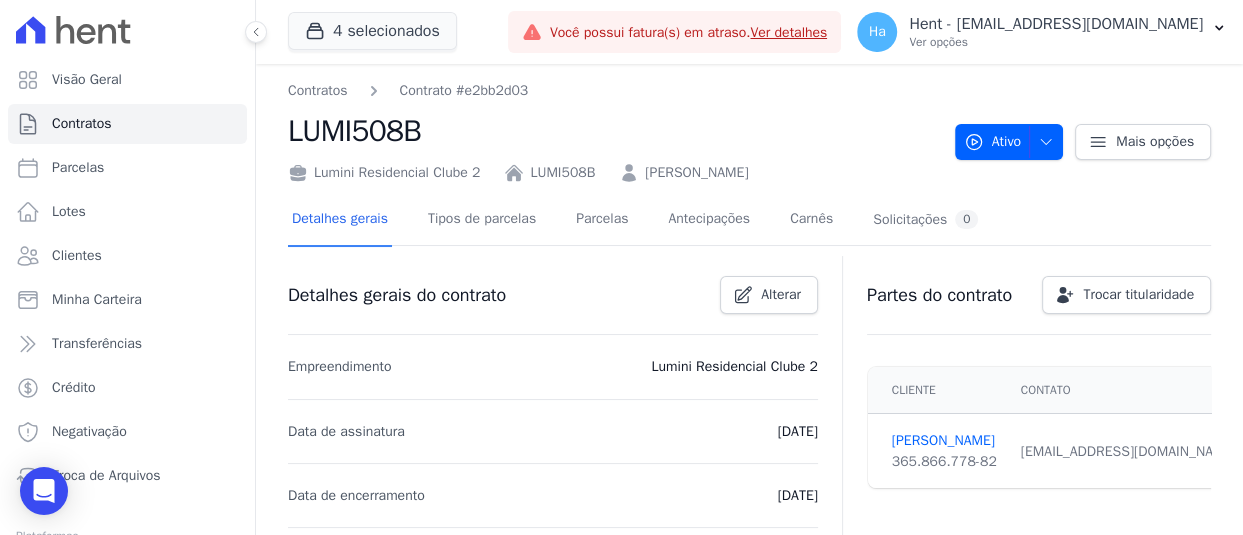 click on "Contratos
Contrato
#e2bb2d03
LUMI508B
Lumini Residencial Clube 2
LUMI508B
MARCIA ELIAS PEREIRA" at bounding box center (613, 131) 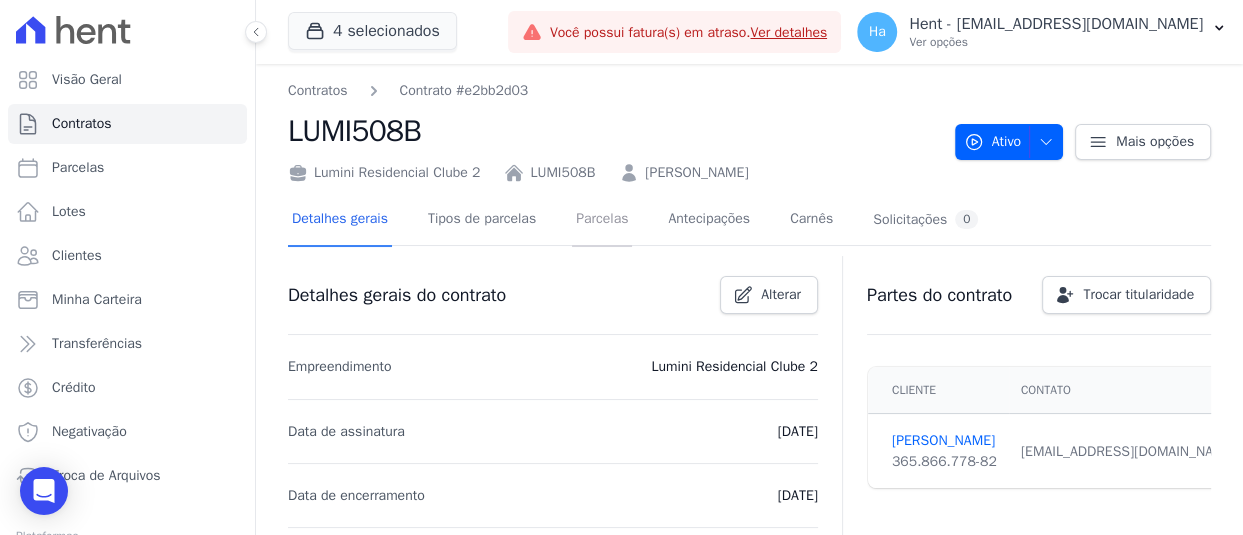 click on "Parcelas" at bounding box center (602, 220) 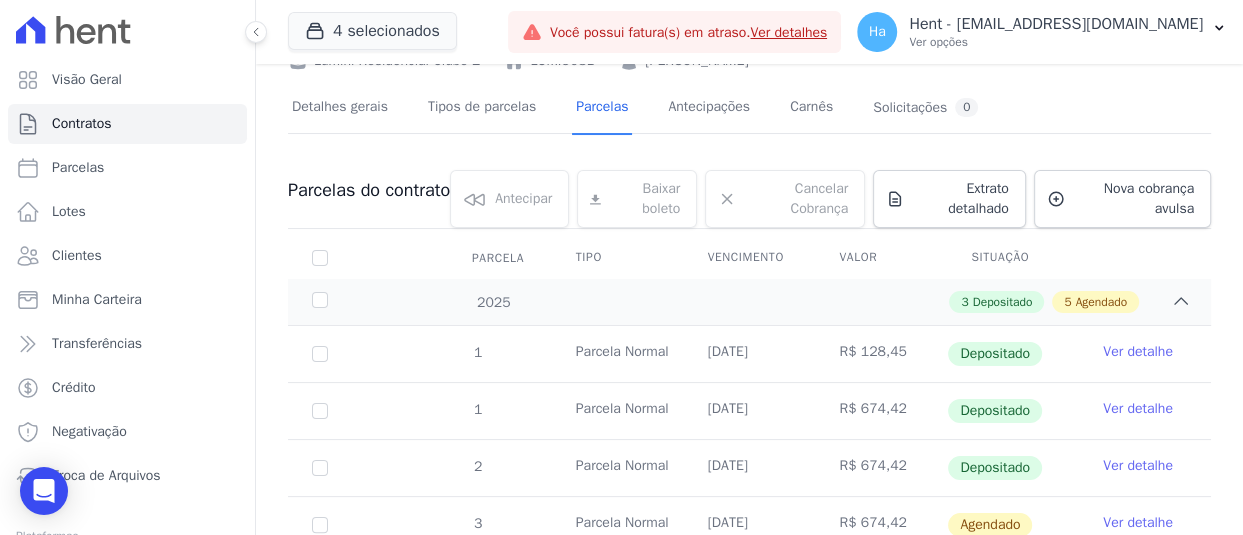 scroll, scrollTop: 400, scrollLeft: 0, axis: vertical 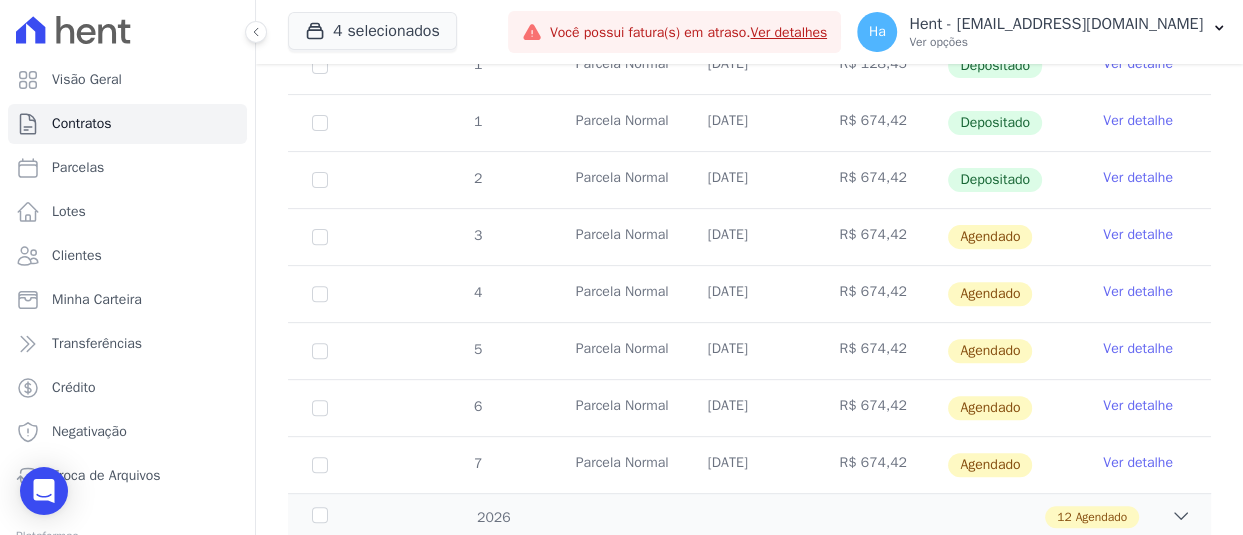 click on "Ver detalhe" at bounding box center [1138, 178] 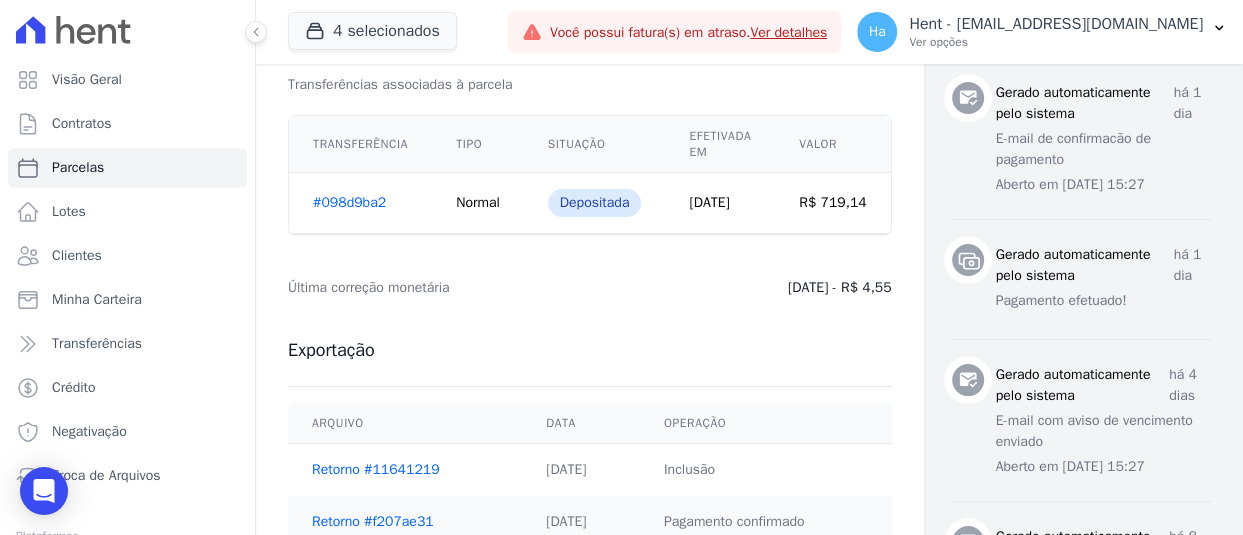 scroll, scrollTop: 1000, scrollLeft: 0, axis: vertical 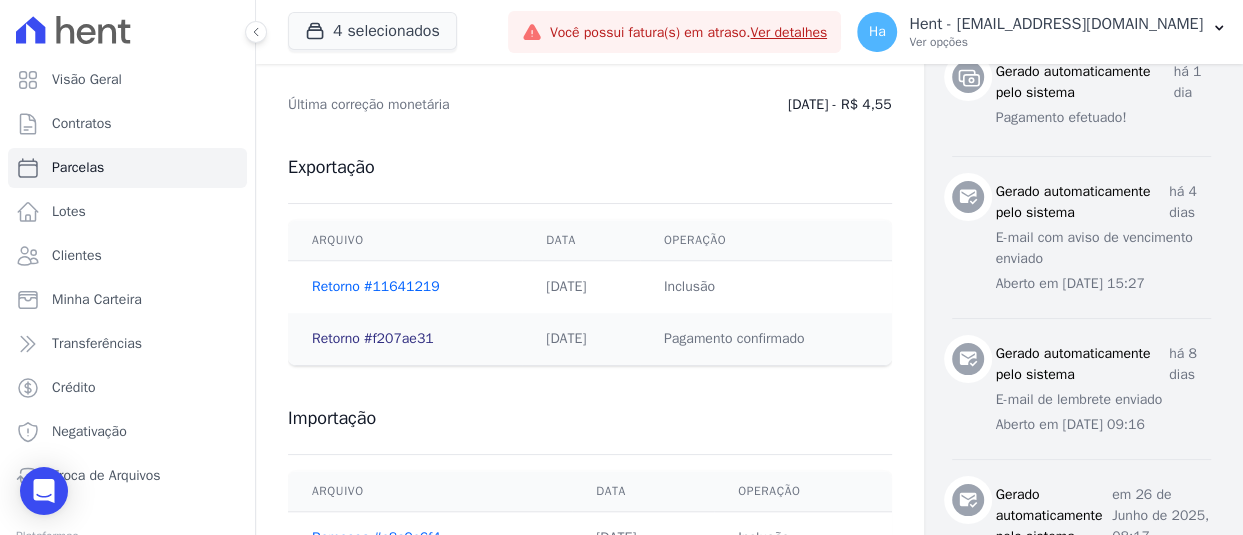 click on "Retorno #f207ae31" at bounding box center (373, 338) 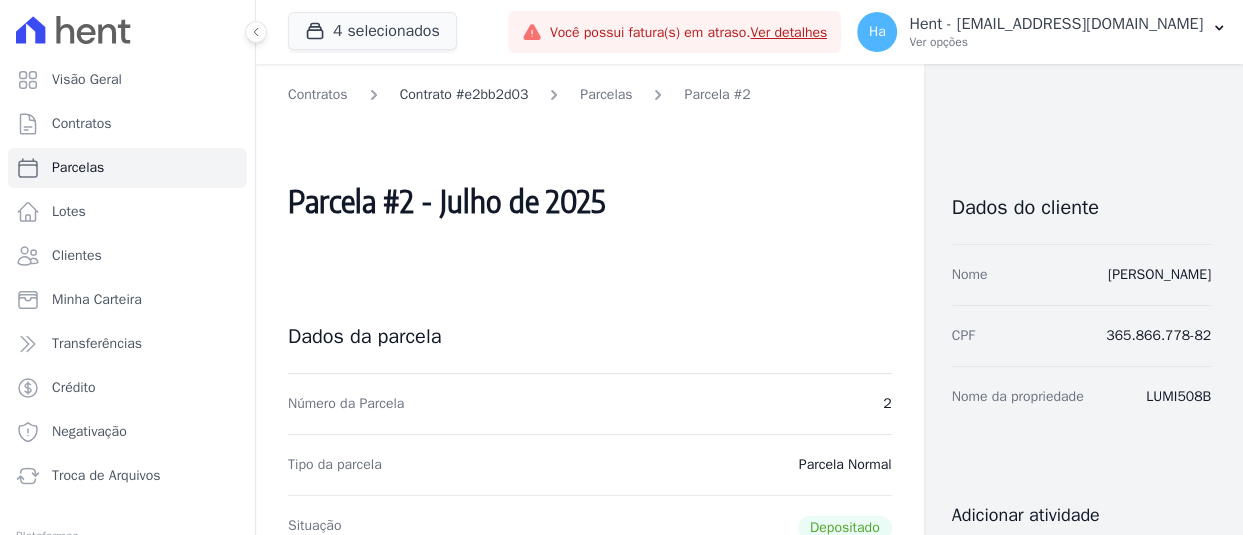 click on "Contrato
#e2bb2d03" at bounding box center (464, 94) 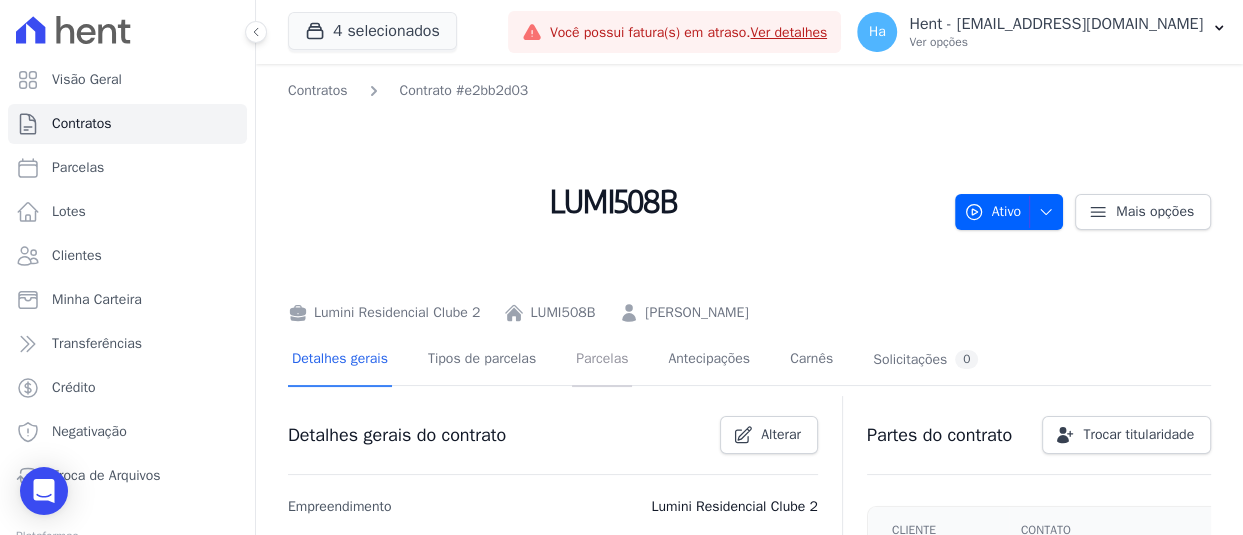 click on "Parcelas" at bounding box center [602, 360] 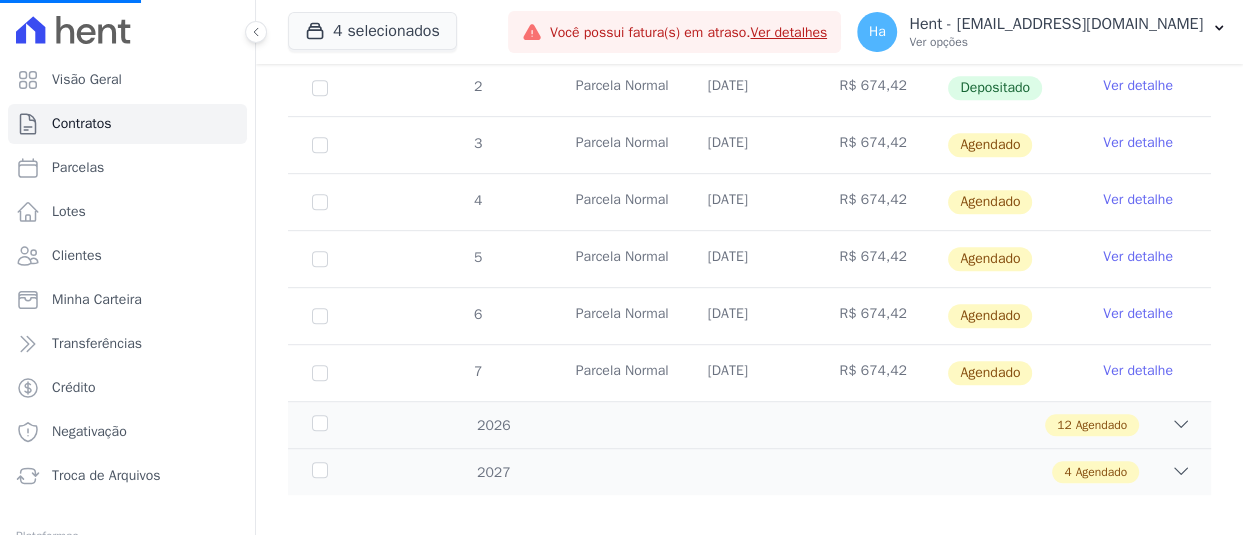 scroll, scrollTop: 650, scrollLeft: 0, axis: vertical 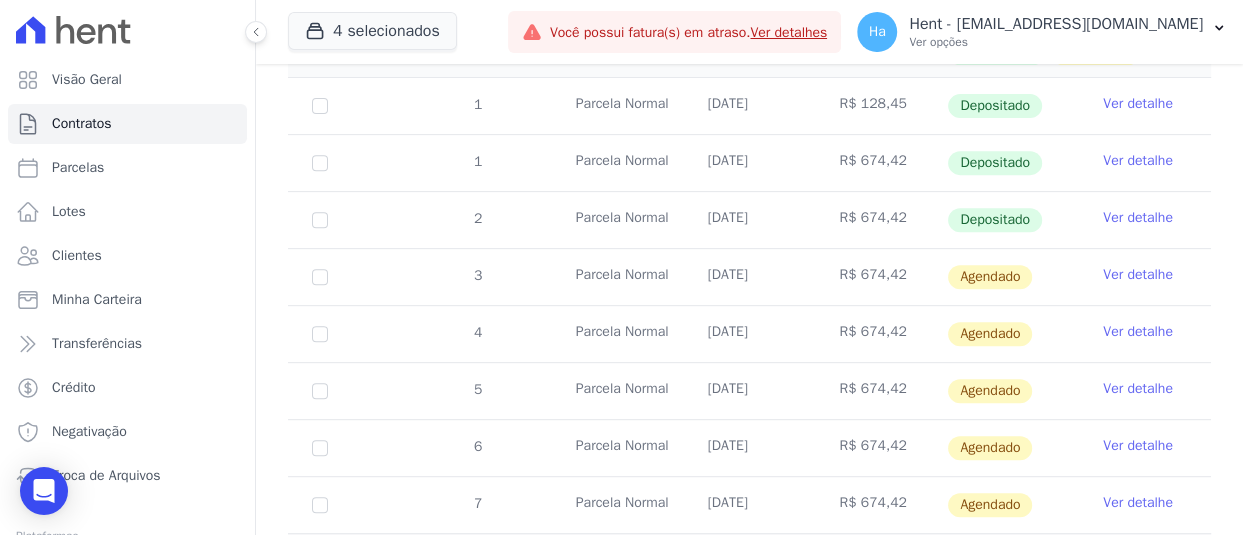 click on "Ver detalhe" at bounding box center (1138, 218) 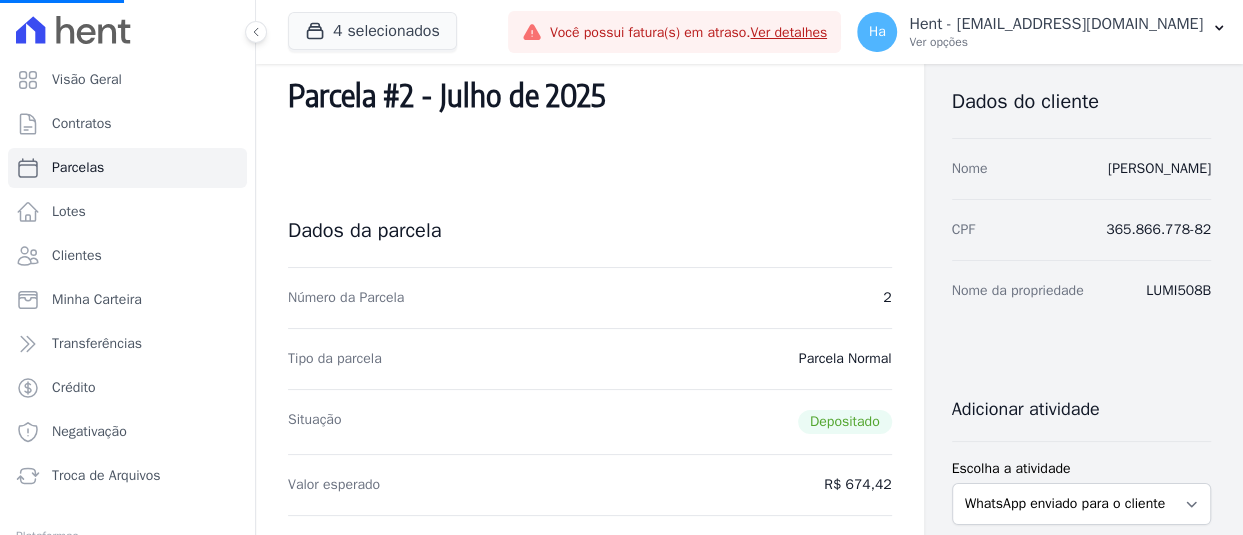 scroll, scrollTop: 400, scrollLeft: 0, axis: vertical 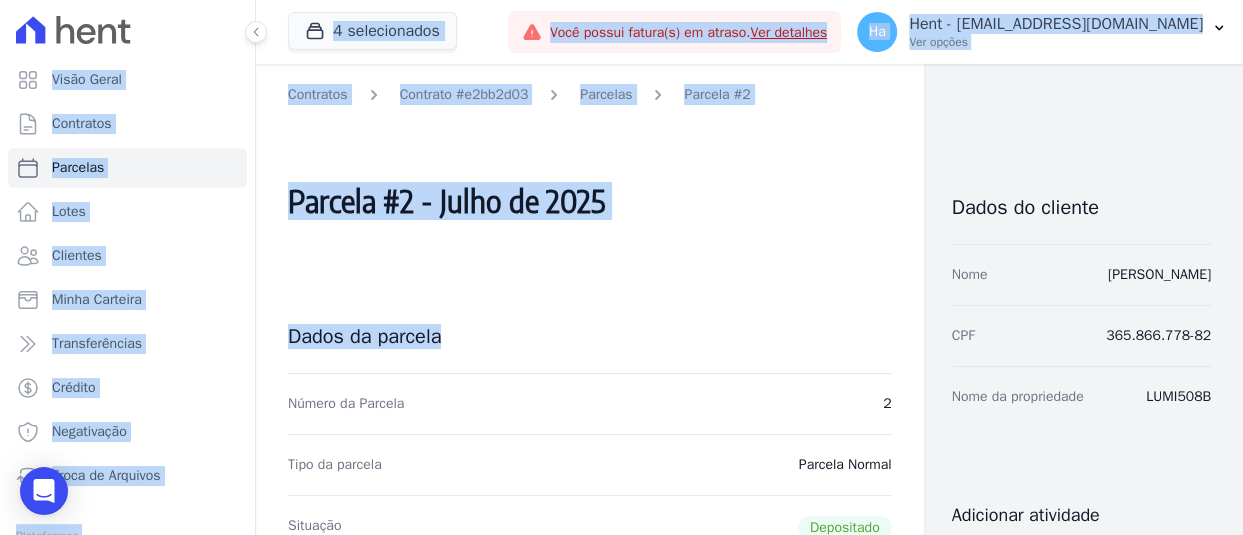 drag, startPoint x: 865, startPoint y: 314, endPoint x: 907, endPoint y: 311, distance: 42.107006 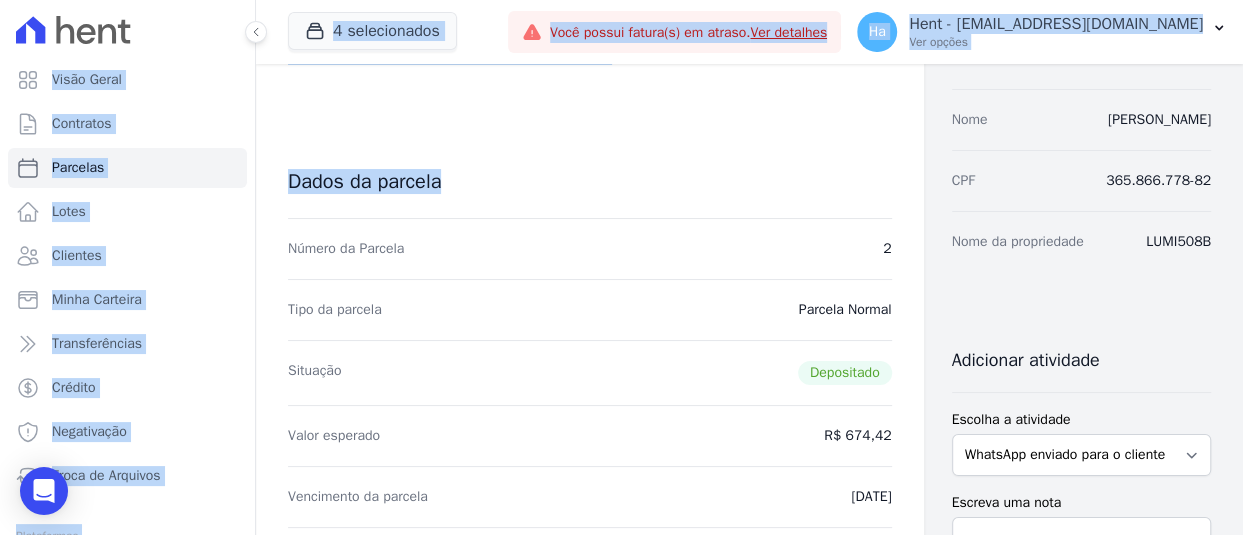 scroll, scrollTop: 300, scrollLeft: 0, axis: vertical 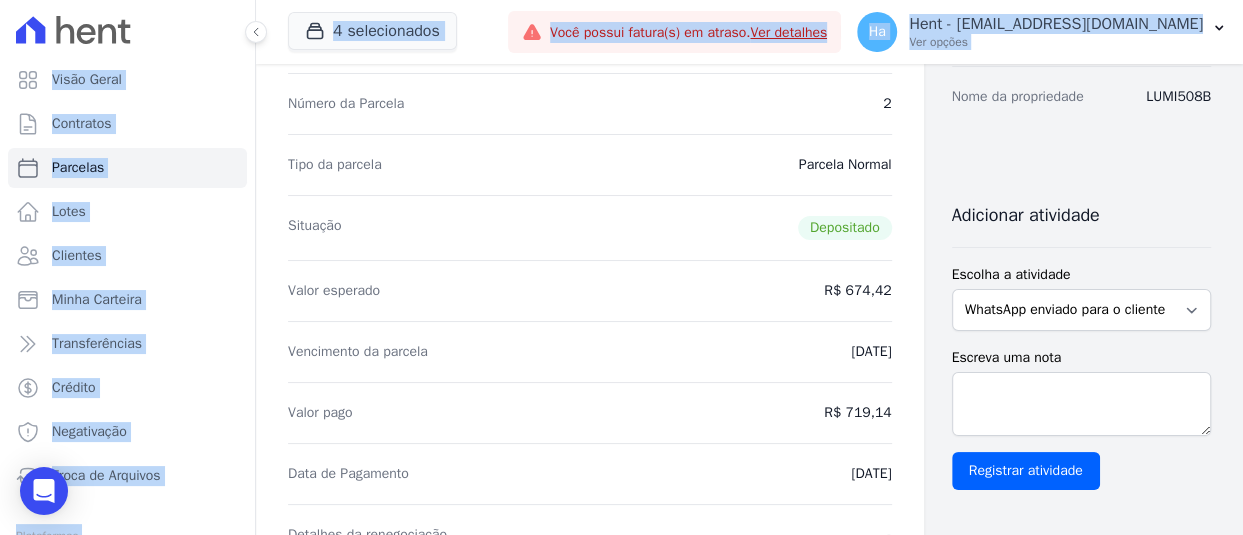 drag, startPoint x: 864, startPoint y: 408, endPoint x: 904, endPoint y: 409, distance: 40.012497 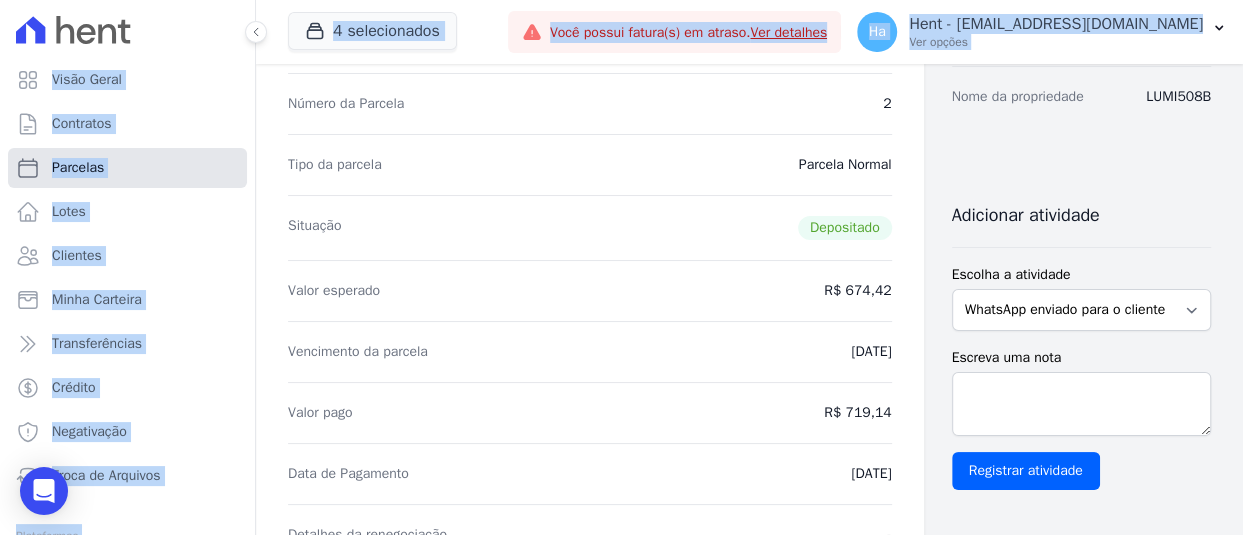 click on "Parcelas" at bounding box center (78, 168) 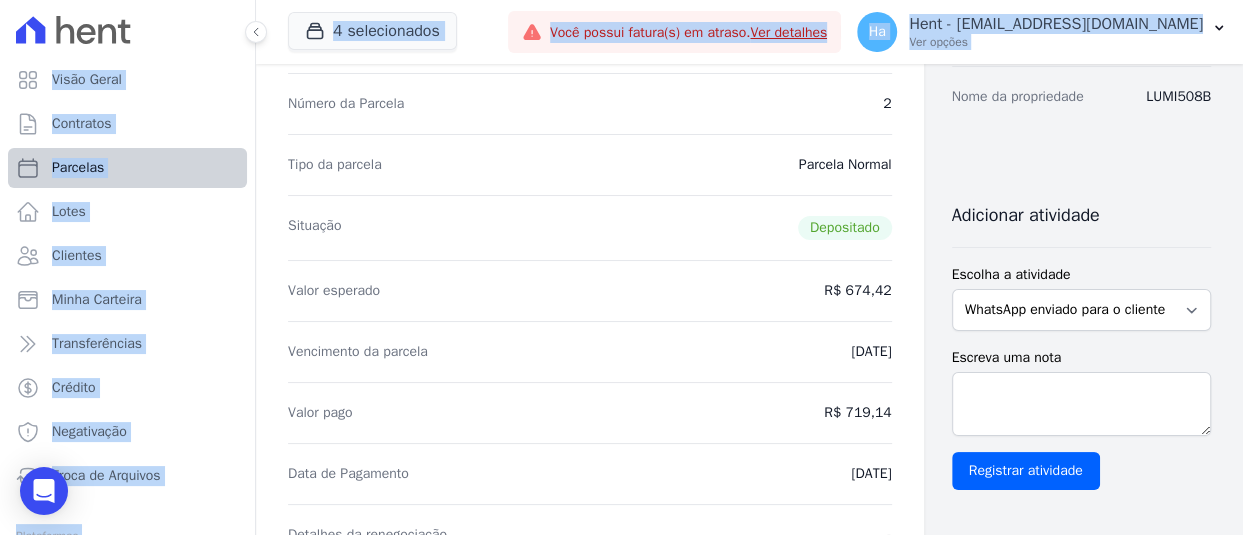 select 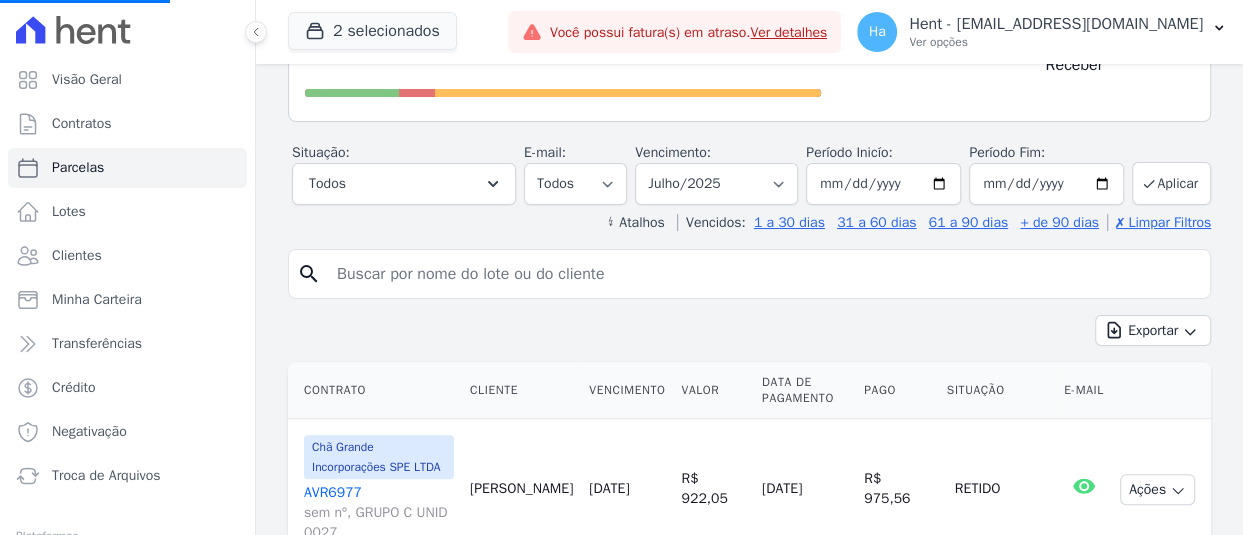 scroll, scrollTop: 100, scrollLeft: 0, axis: vertical 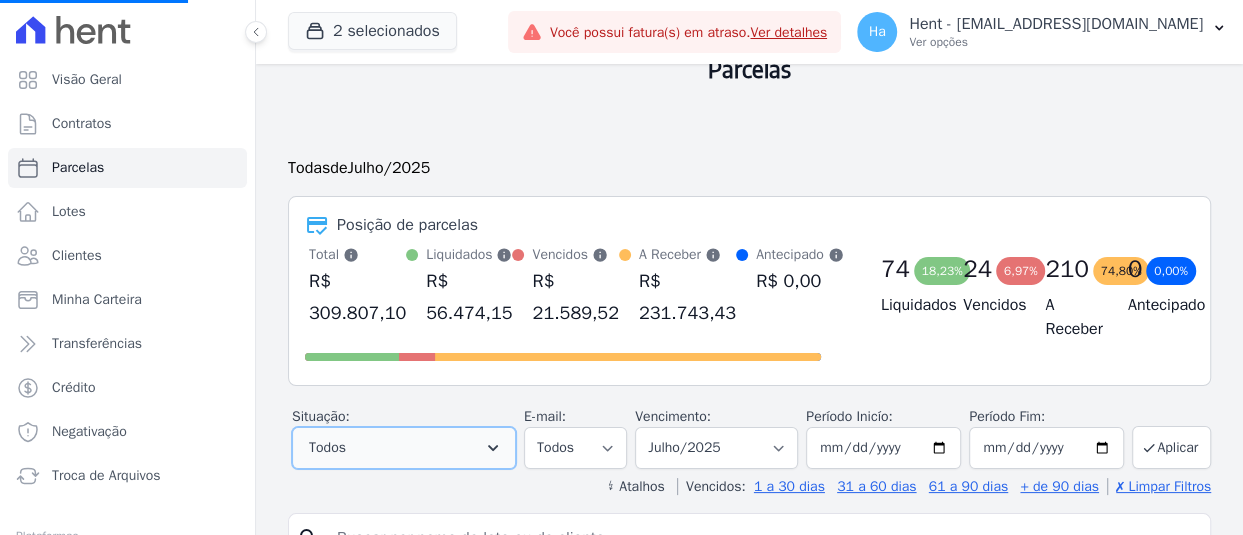 click on "Todos" at bounding box center [404, 448] 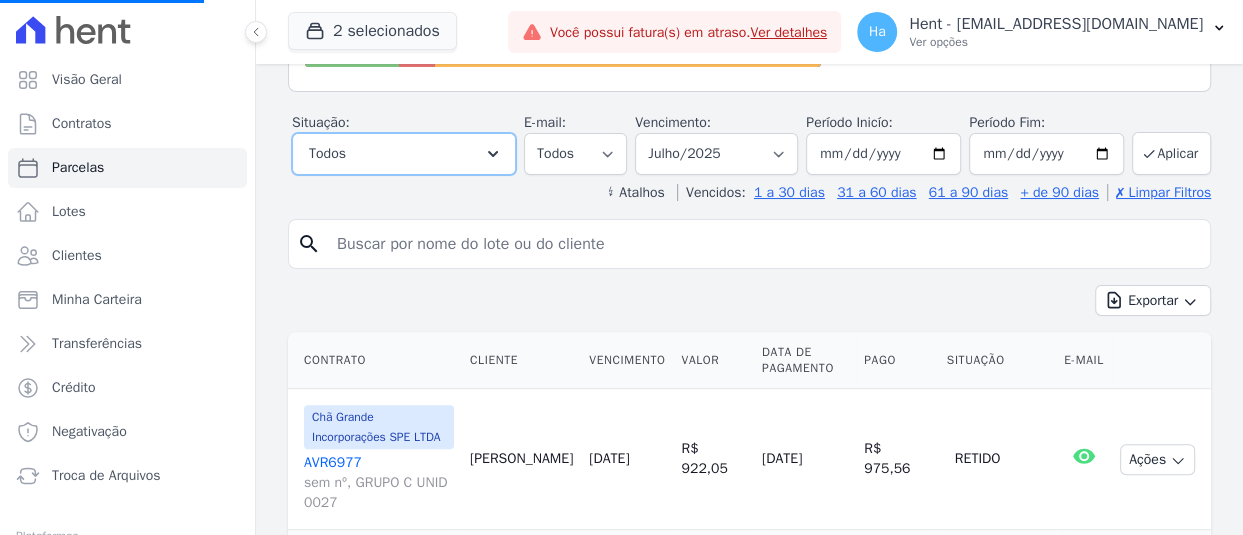 scroll, scrollTop: 400, scrollLeft: 0, axis: vertical 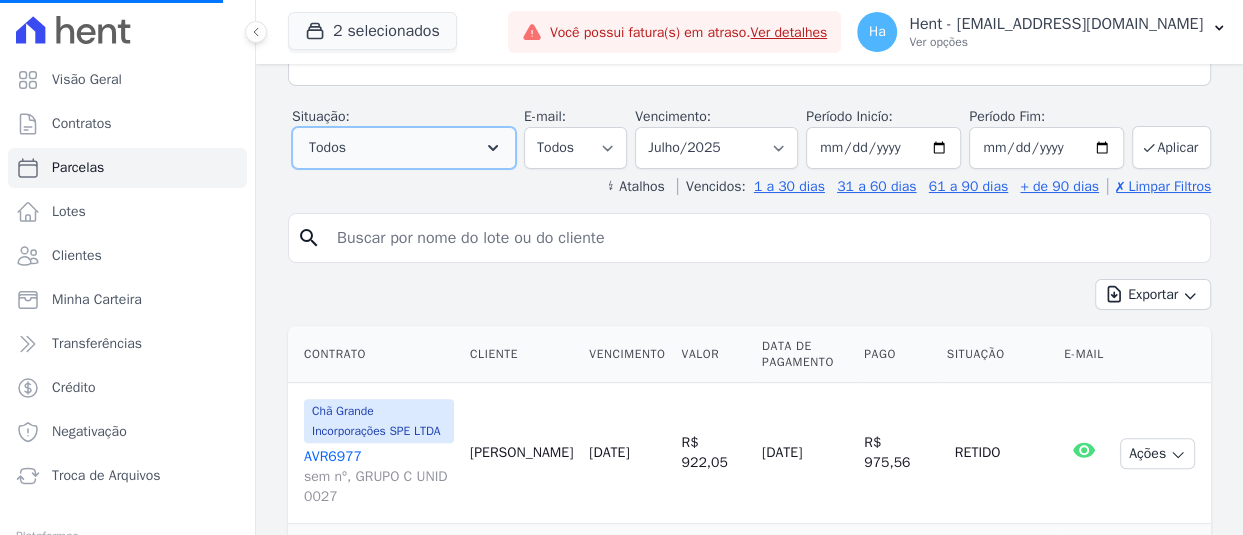 click 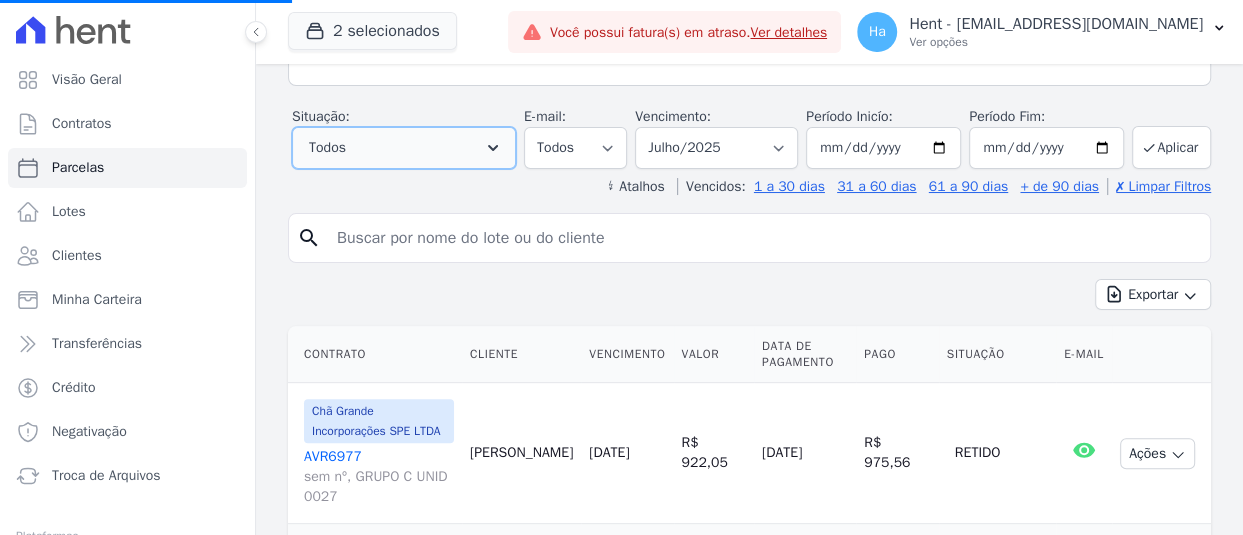 click on "Todos" at bounding box center (404, 148) 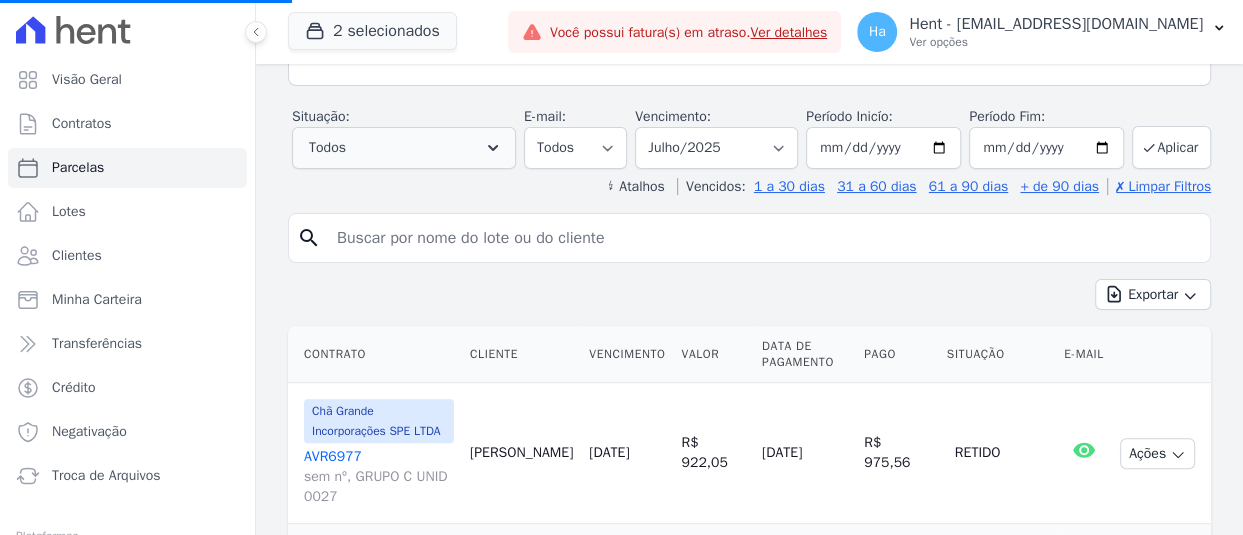 select 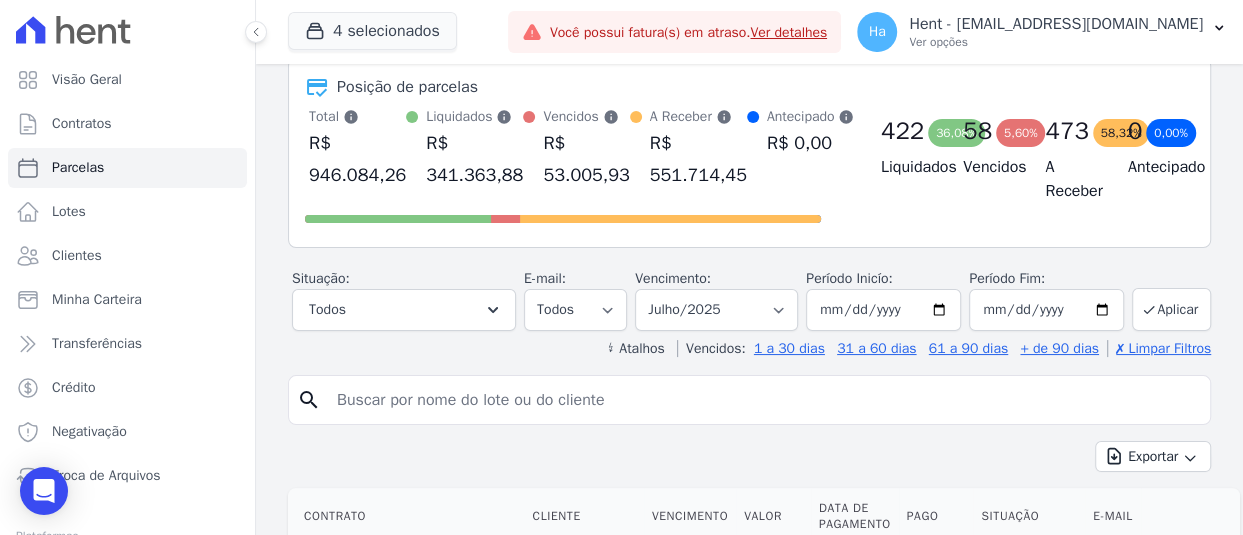 scroll, scrollTop: 600, scrollLeft: 0, axis: vertical 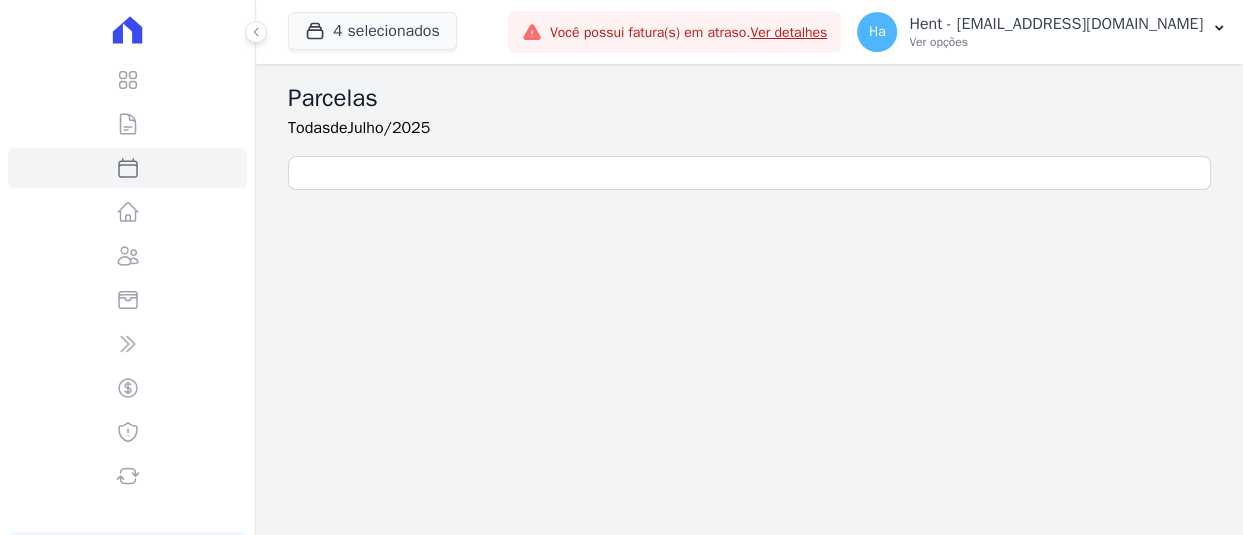 select 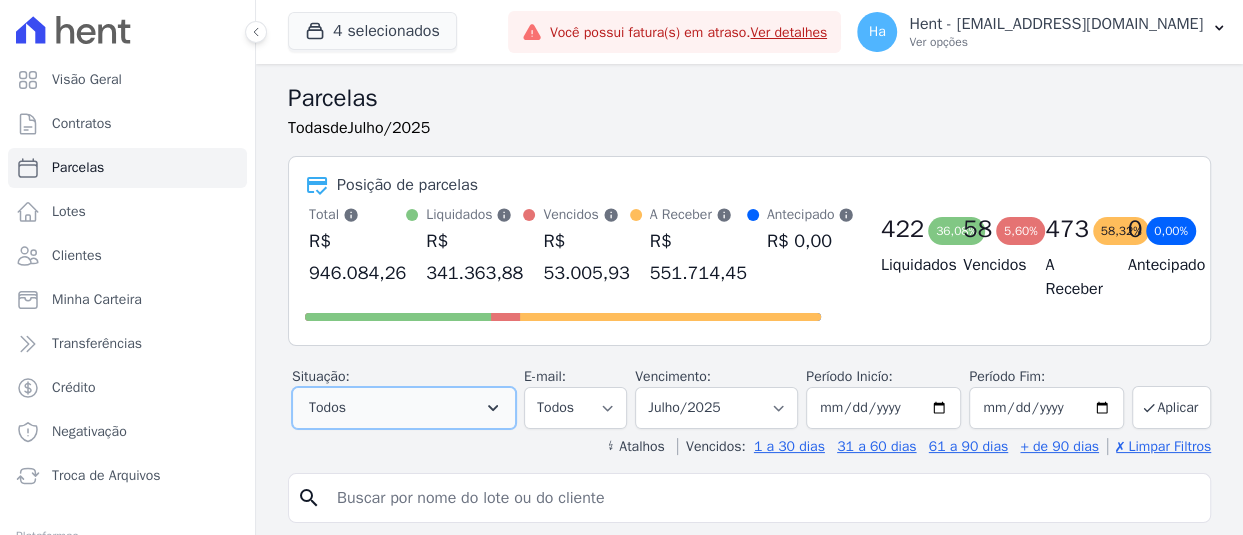 click 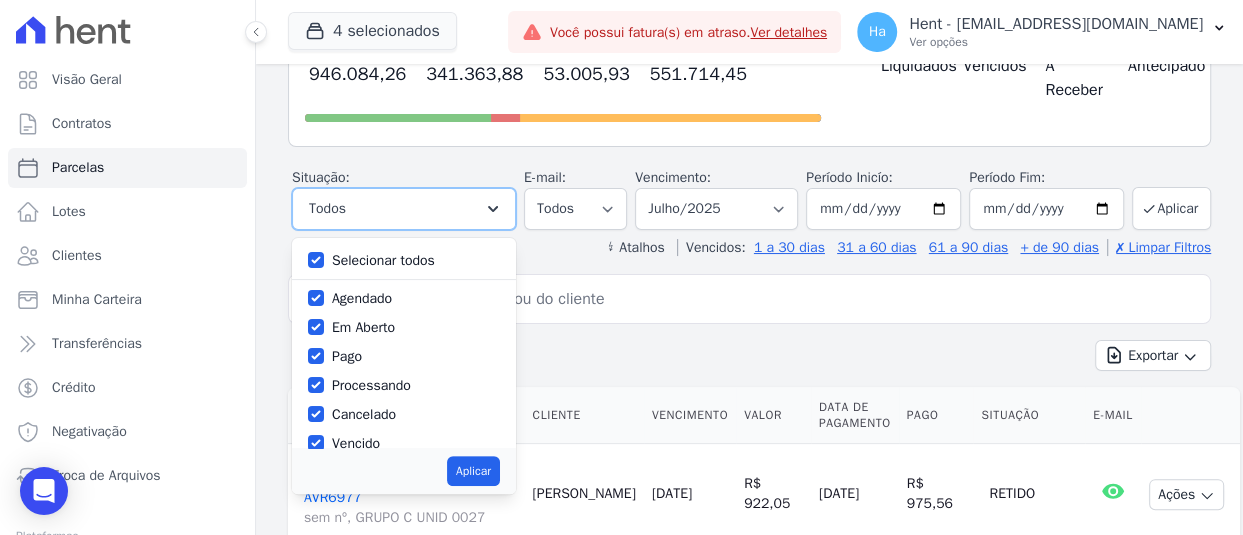 scroll, scrollTop: 200, scrollLeft: 0, axis: vertical 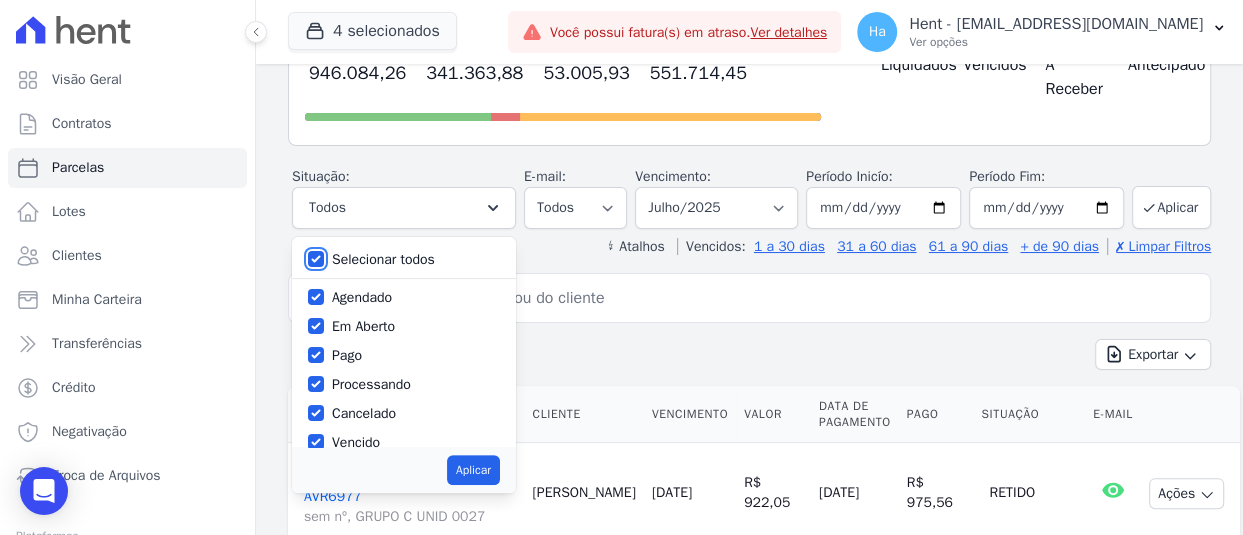 click on "Selecionar todos" at bounding box center [316, 259] 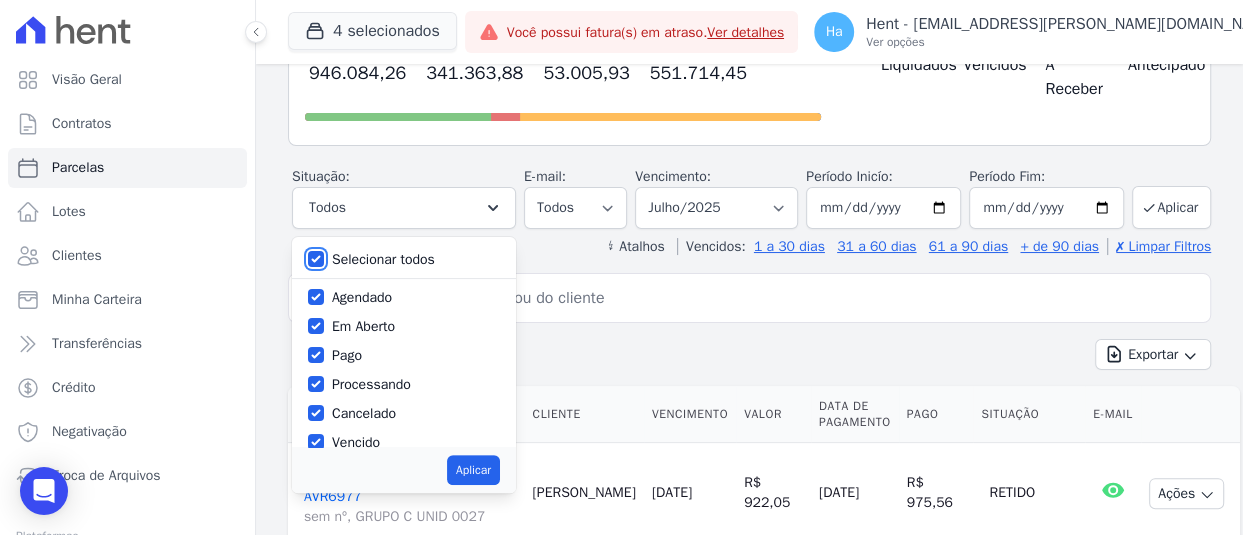 checkbox on "false" 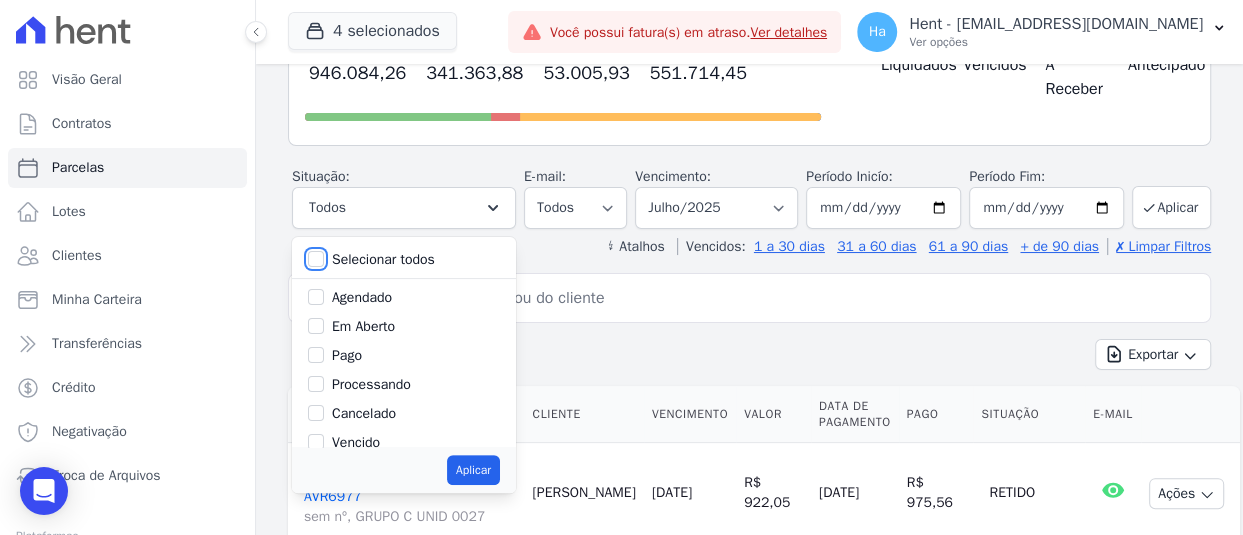 checkbox on "false" 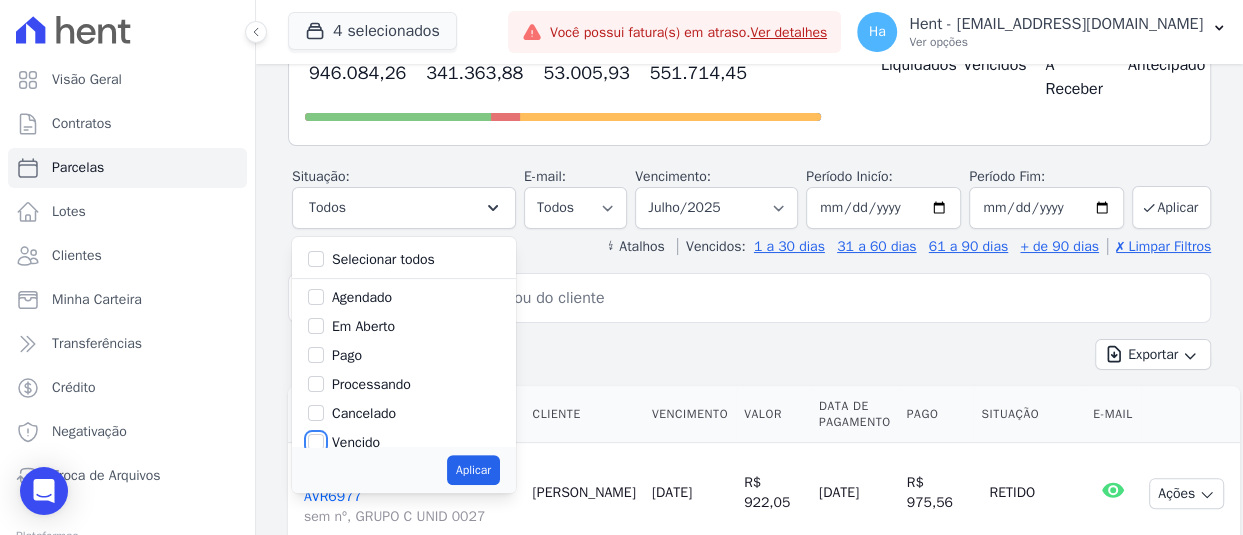 click on "Vencido" at bounding box center (316, 442) 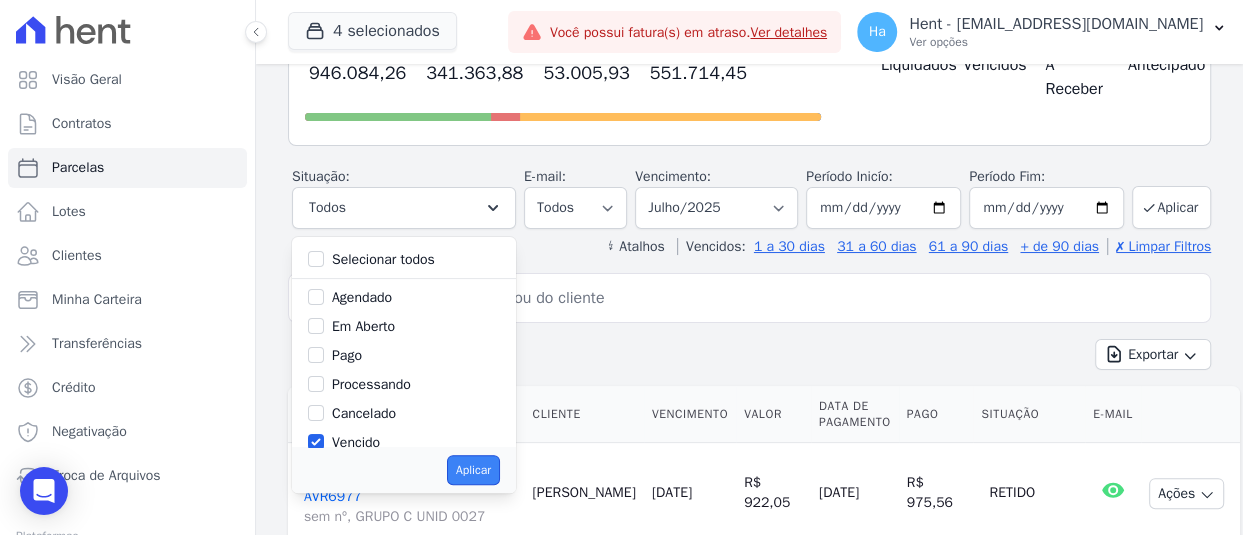 click on "Aplicar" at bounding box center (473, 470) 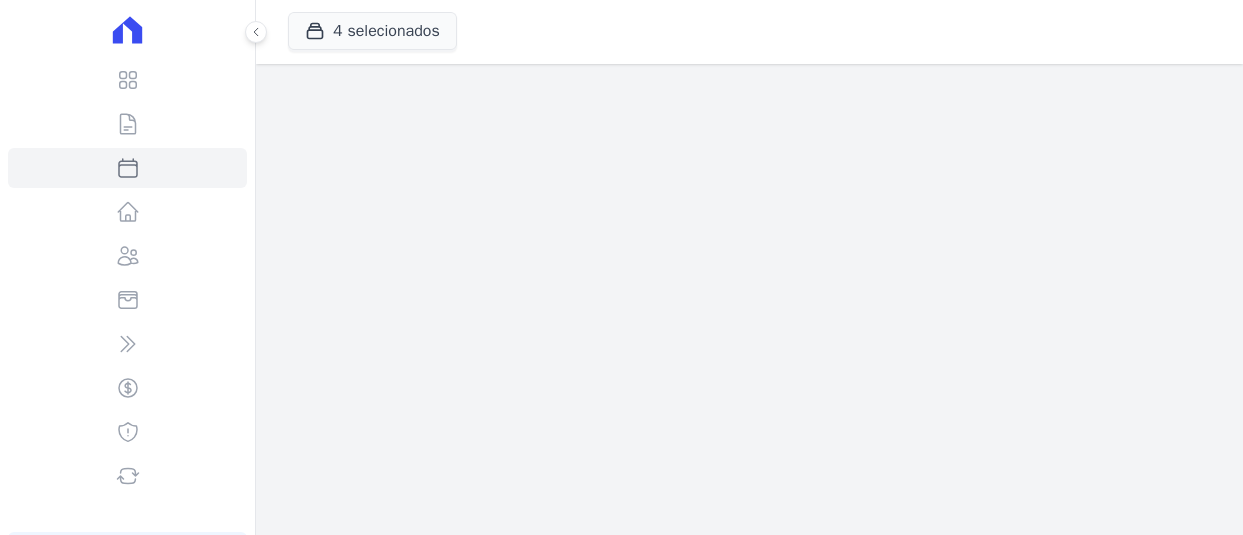 scroll, scrollTop: 0, scrollLeft: 0, axis: both 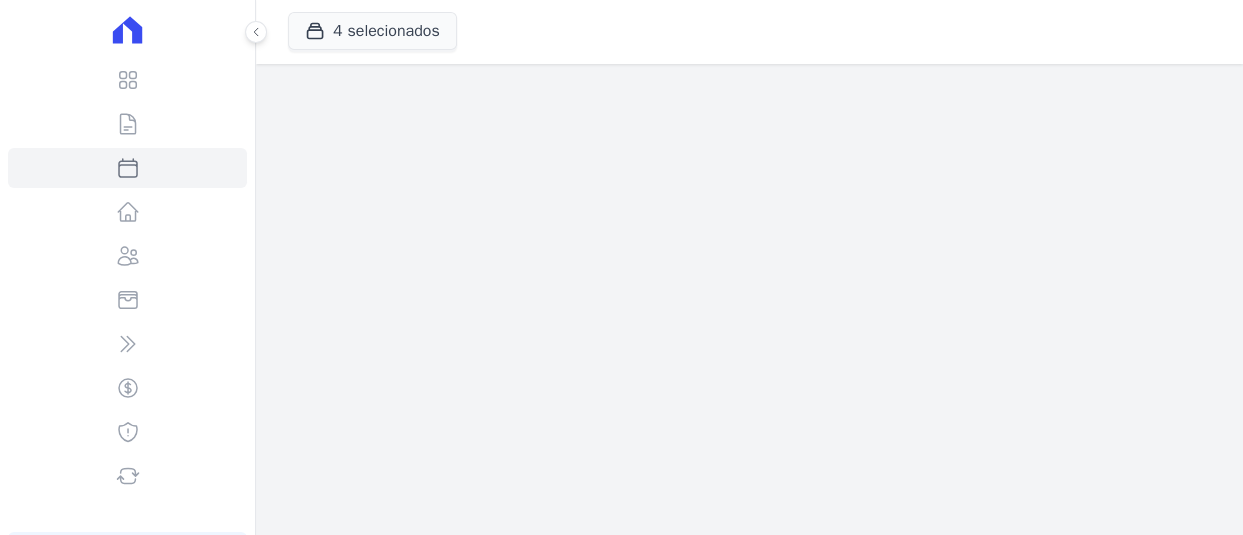 select 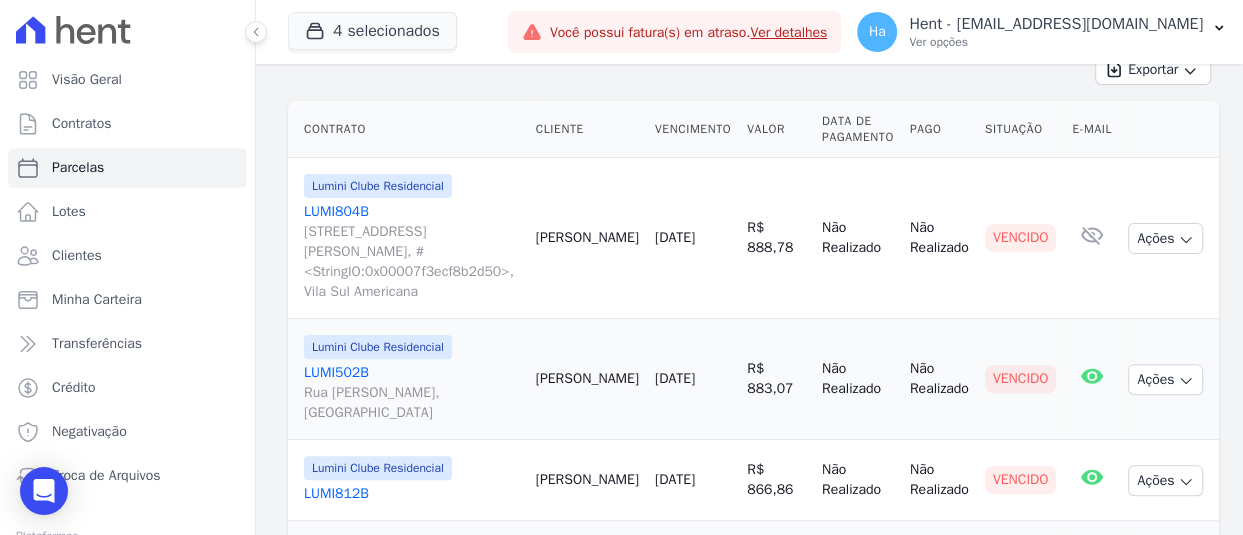 scroll, scrollTop: 300, scrollLeft: 0, axis: vertical 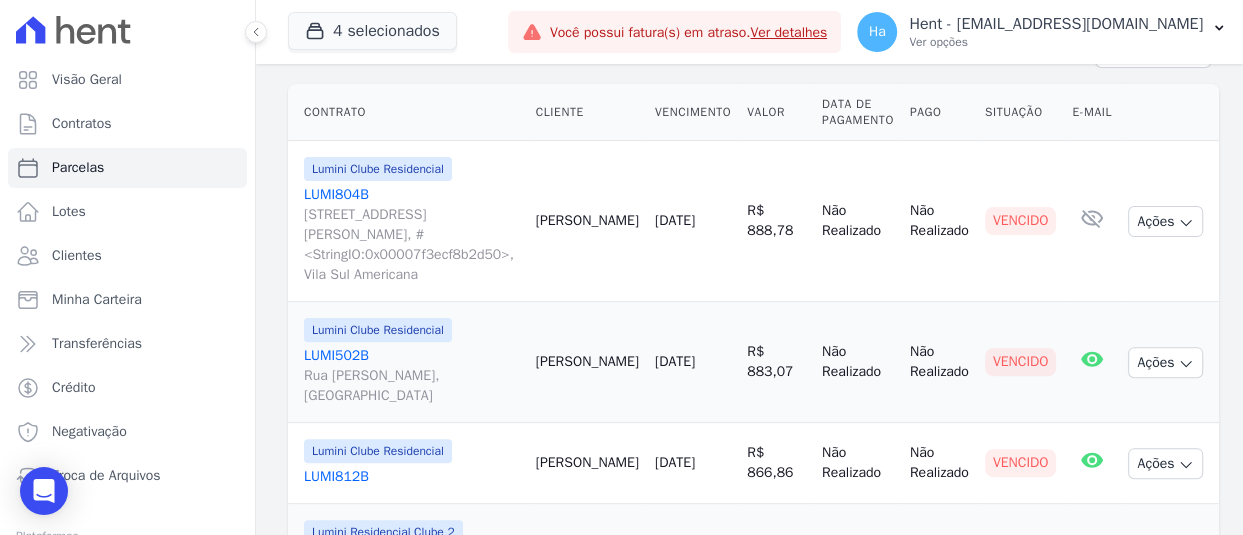 click on "LUMI804B
Rua Heitor de Oliveira, 200, #<StringIO:0x00007f3ecf8b2d50>, Vila Sul Americana" at bounding box center [412, 235] 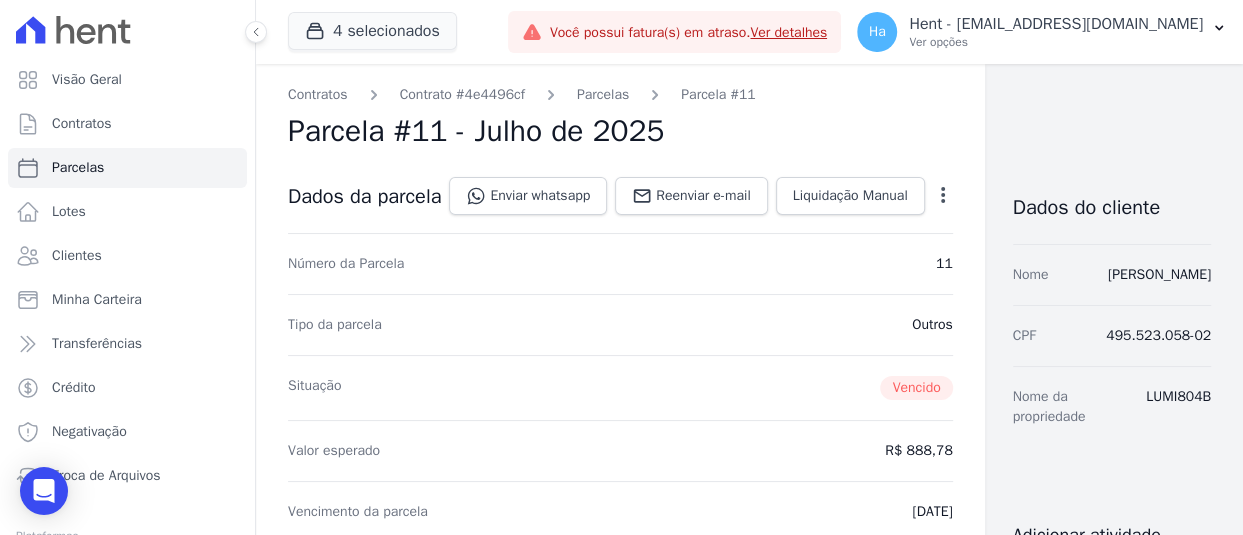 click 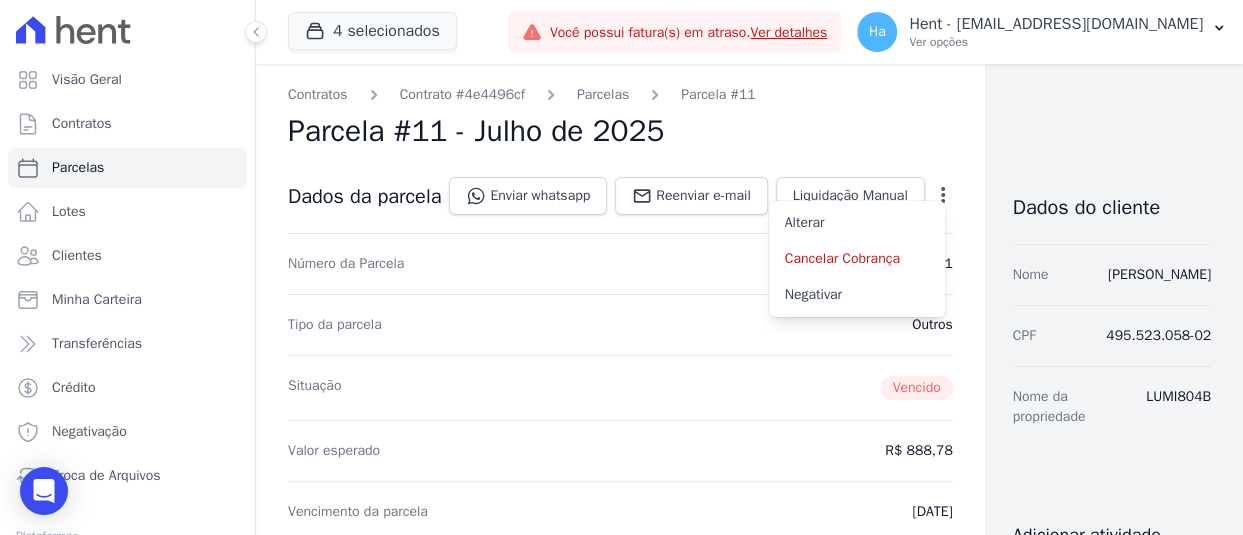 click on "Situação
Vencido" at bounding box center [620, 387] 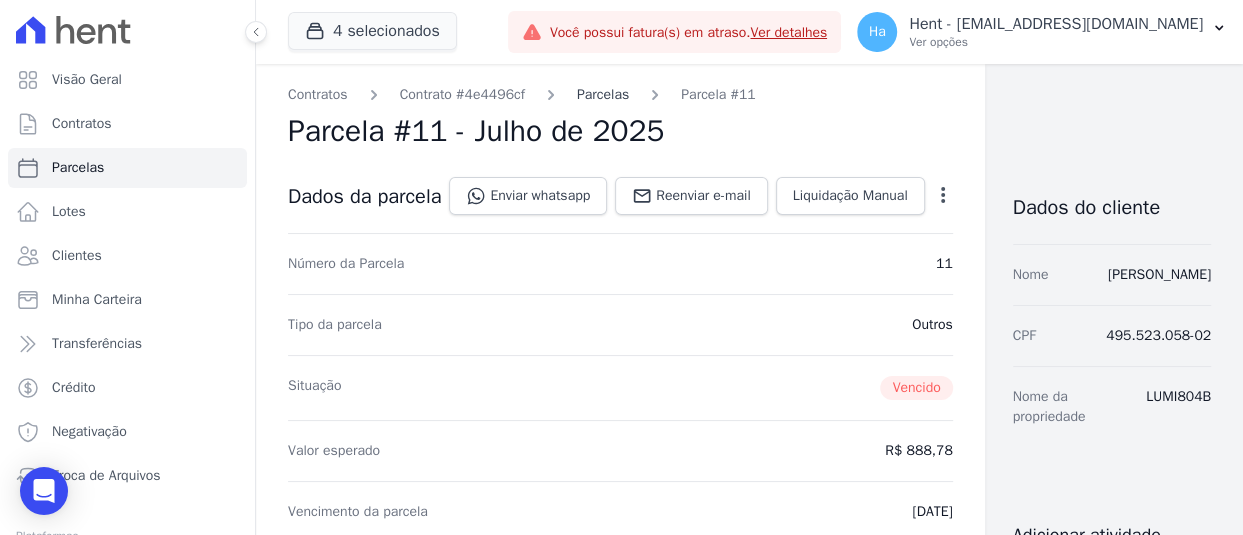 click on "Parcelas" at bounding box center (603, 94) 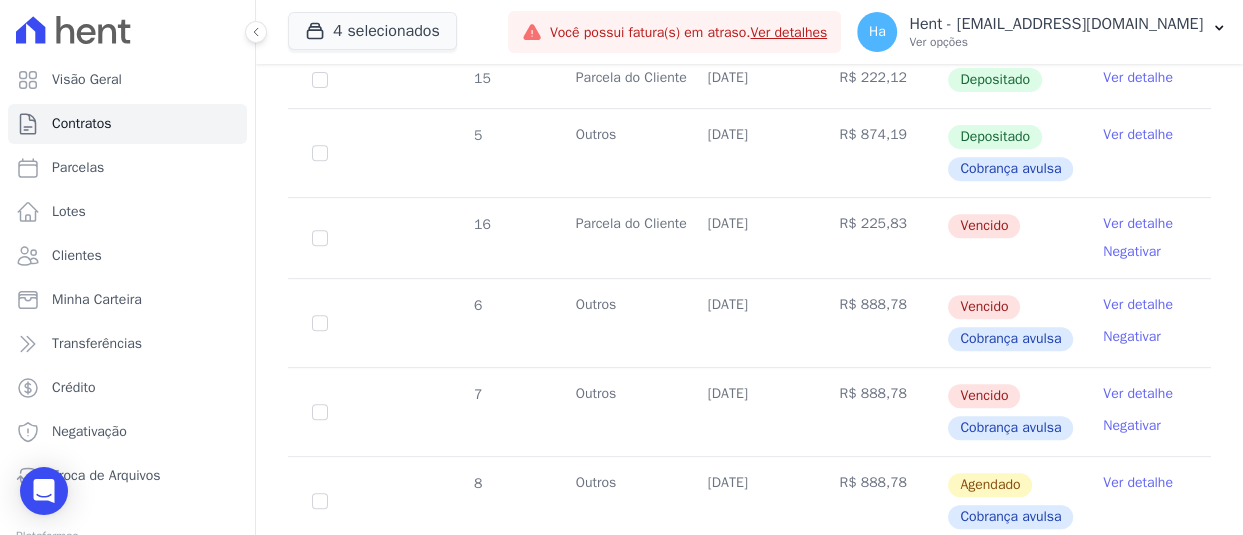 scroll, scrollTop: 500, scrollLeft: 0, axis: vertical 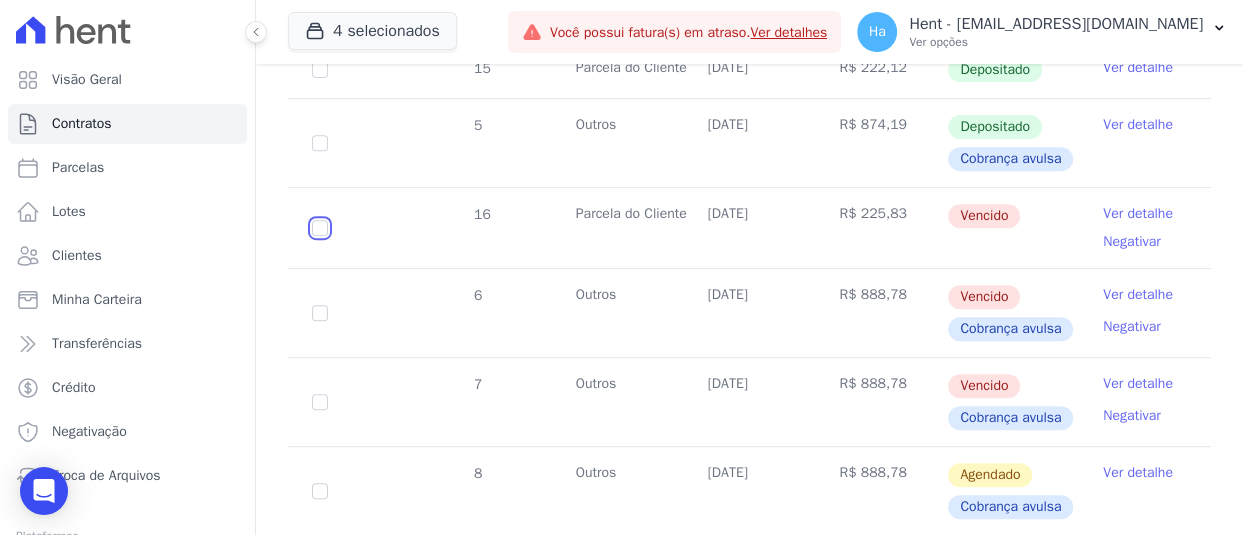click at bounding box center [320, 13] 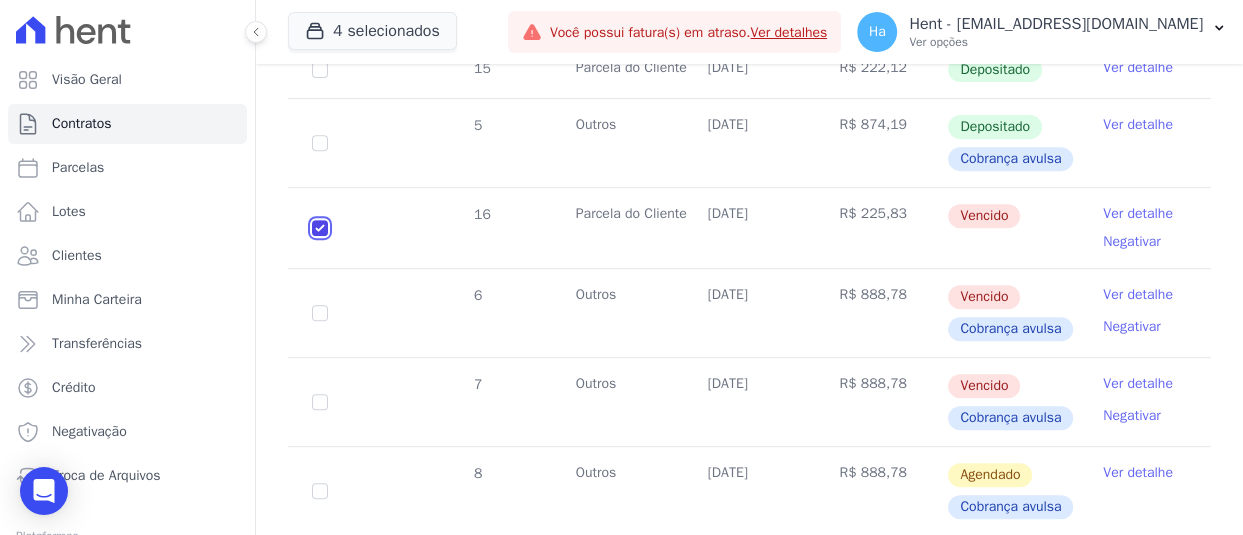 checkbox on "true" 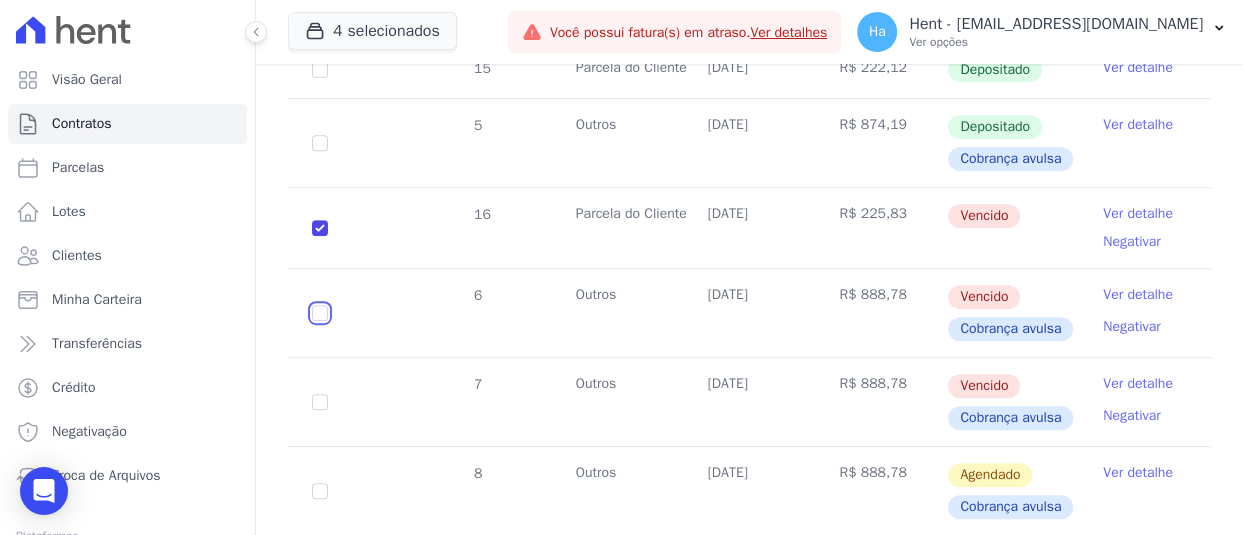 click at bounding box center [320, 13] 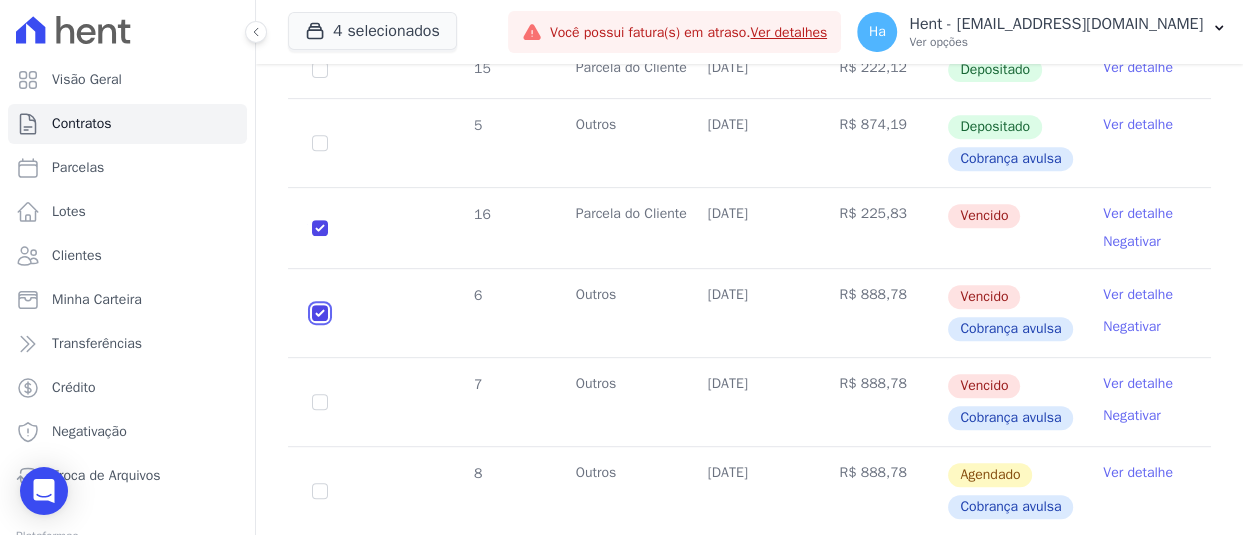 checkbox on "true" 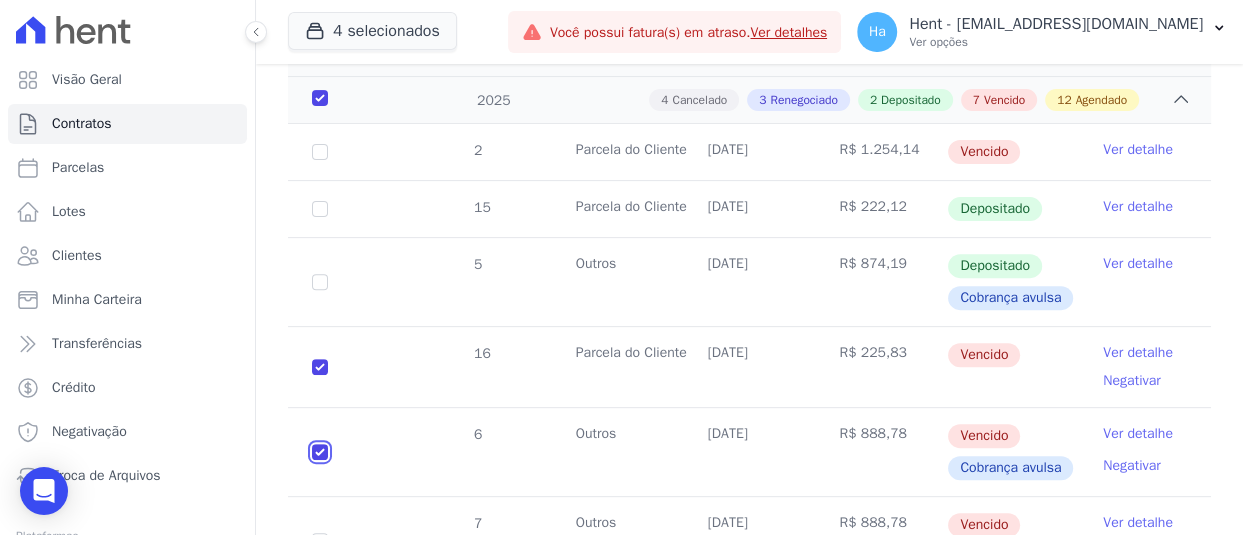 scroll, scrollTop: 0, scrollLeft: 0, axis: both 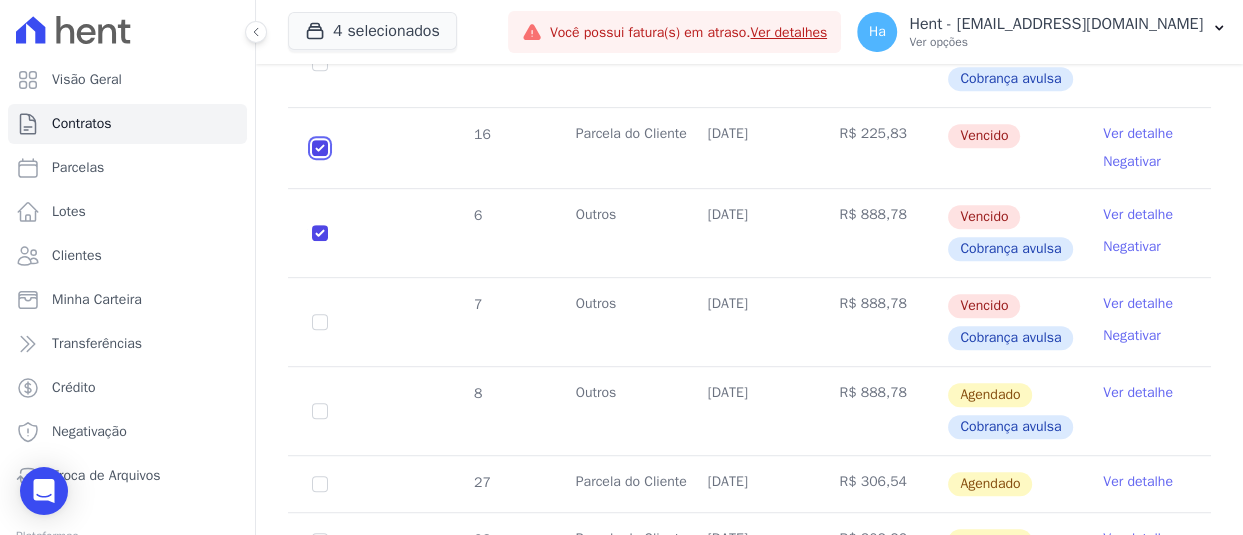 click at bounding box center [320, -67] 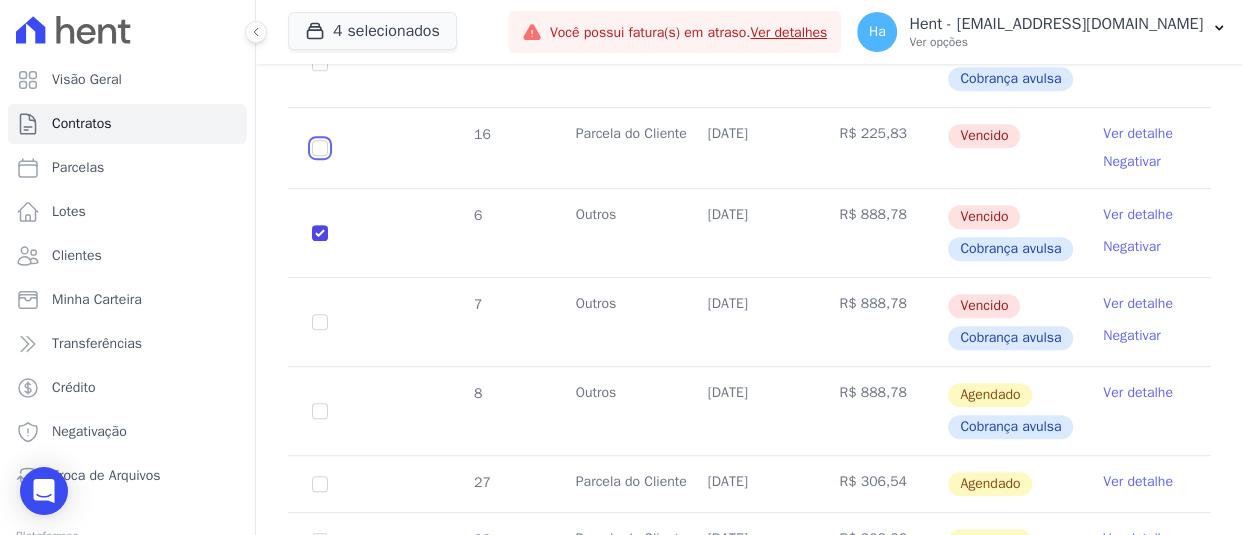 checkbox on "true" 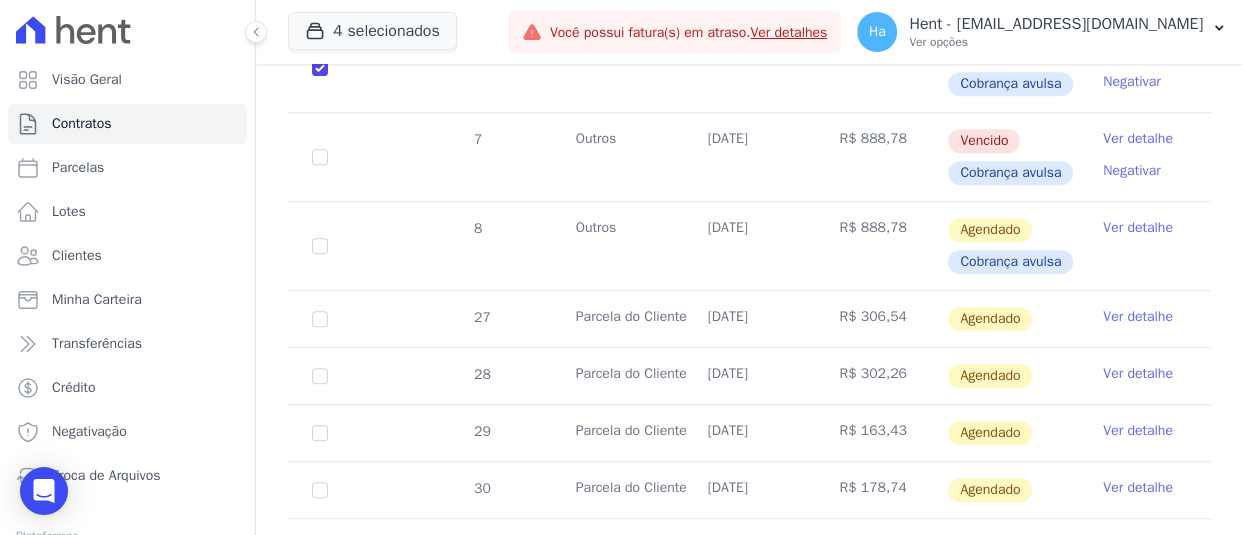 scroll, scrollTop: 400, scrollLeft: 0, axis: vertical 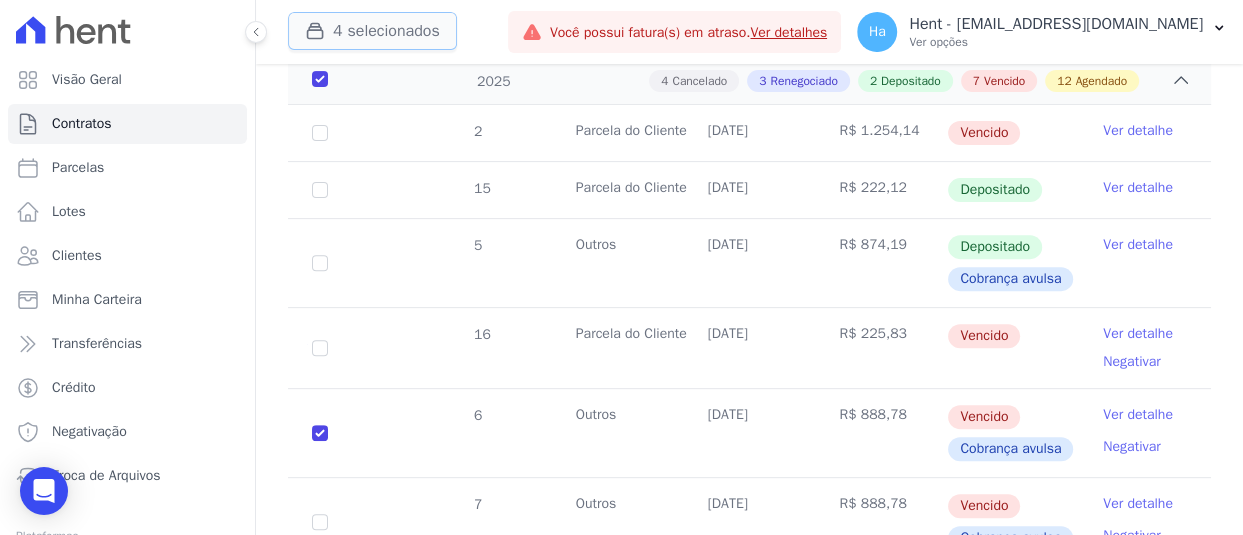 click on "4 selecionados" at bounding box center [372, 31] 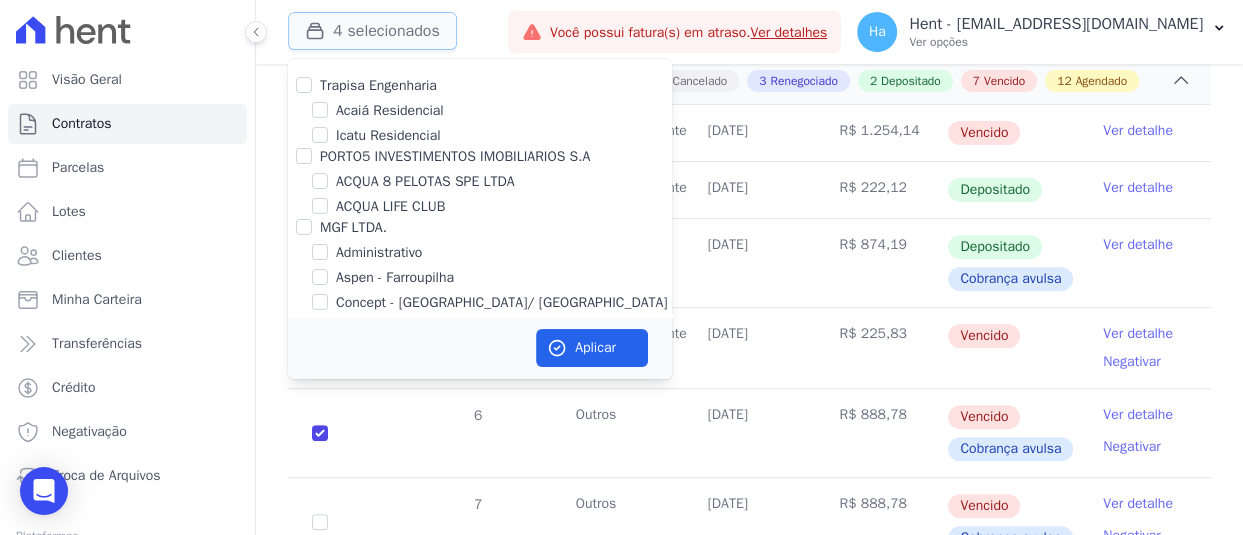 type 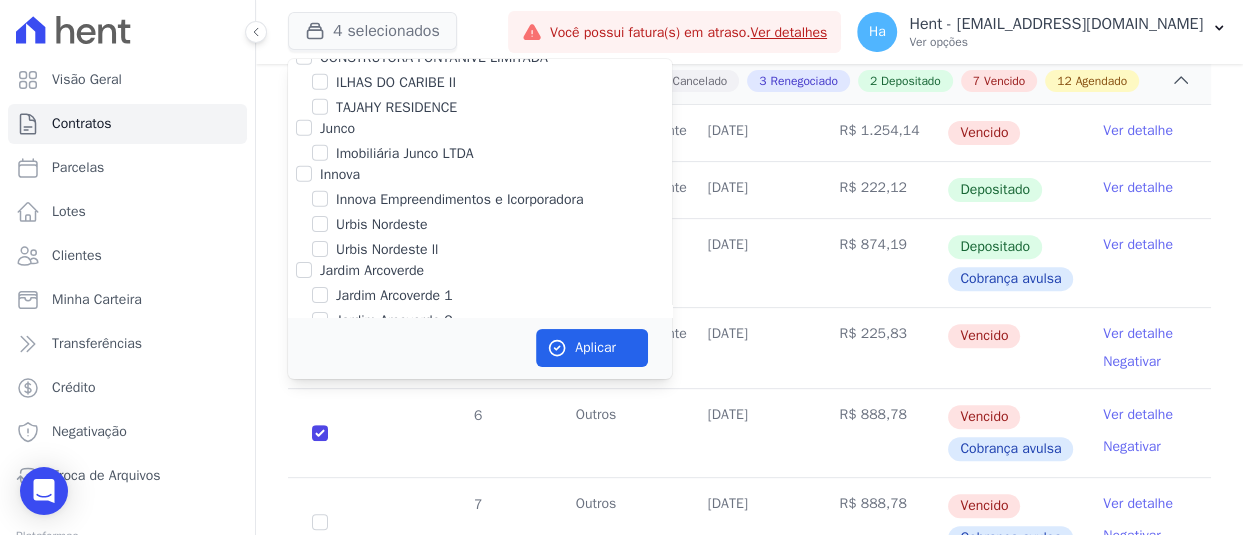 scroll, scrollTop: 14701, scrollLeft: 0, axis: vertical 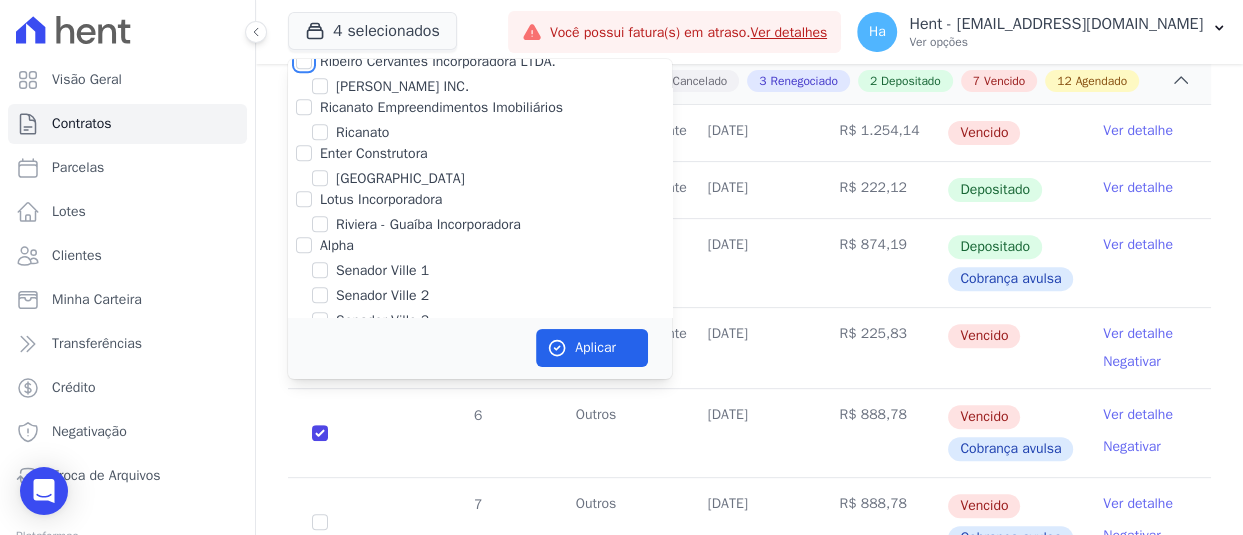 click on "Ribeiro Cervantes Incorporadora LTDA." at bounding box center (304, 61) 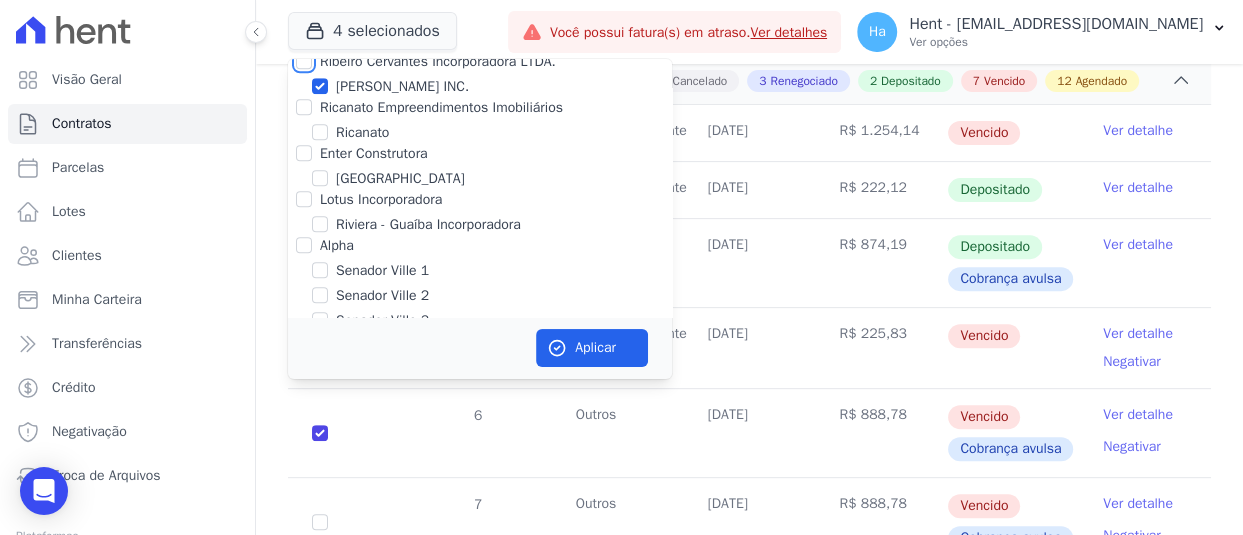 checkbox on "true" 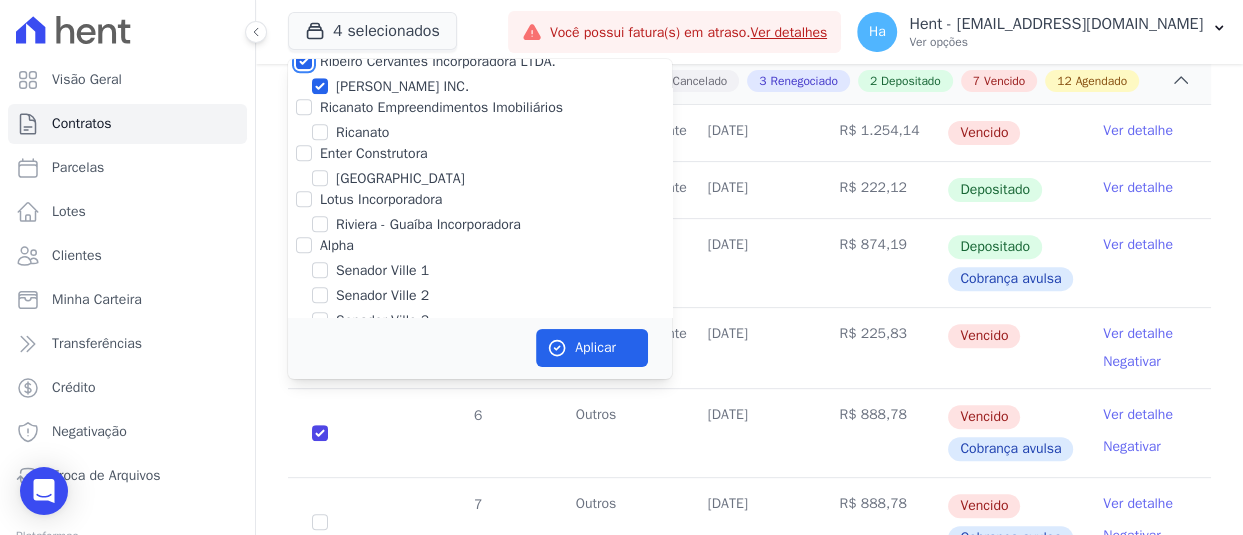 checkbox on "true" 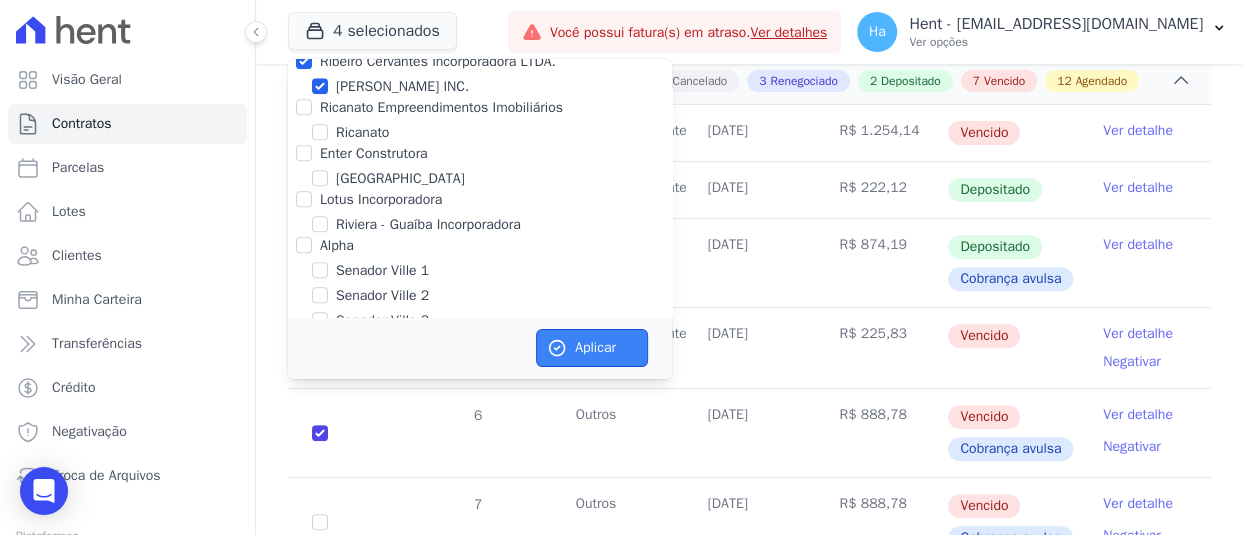click on "Aplicar" at bounding box center [592, 348] 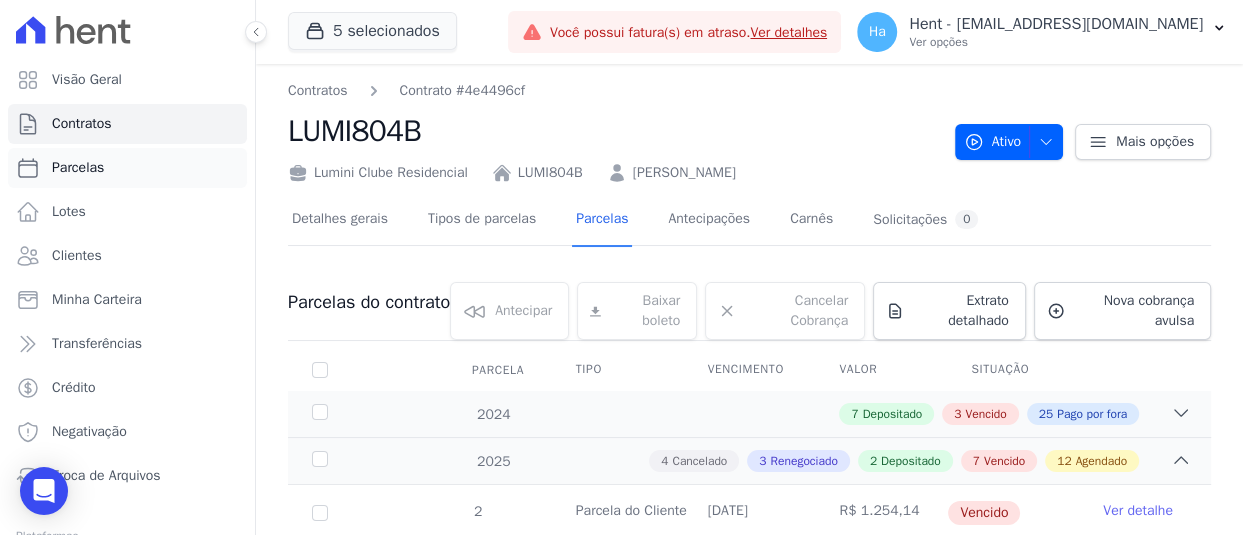 click on "Parcelas" at bounding box center (78, 168) 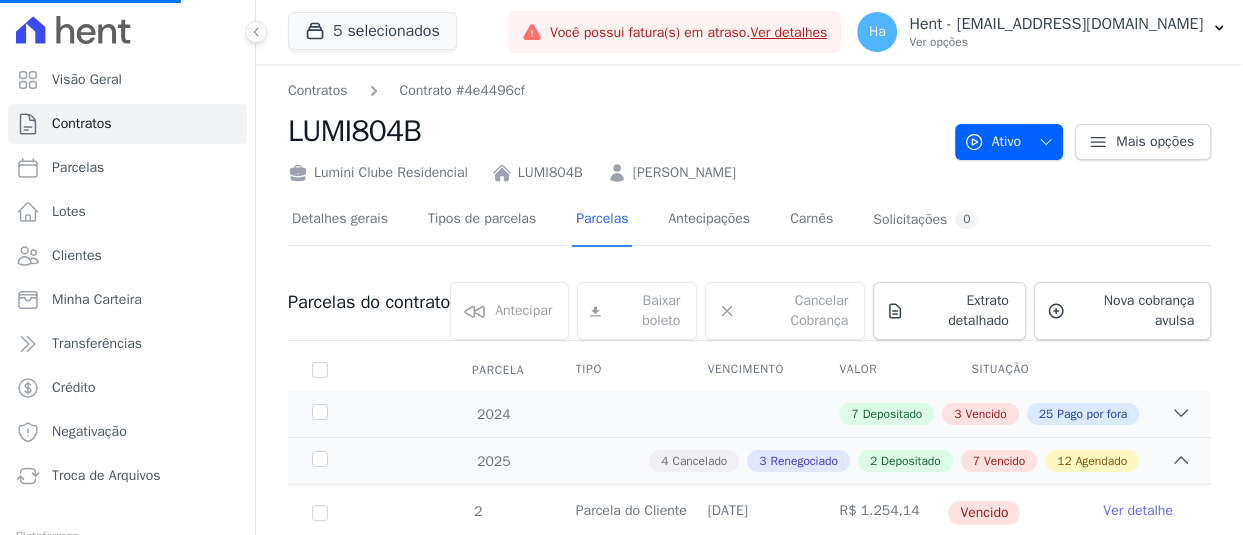 select 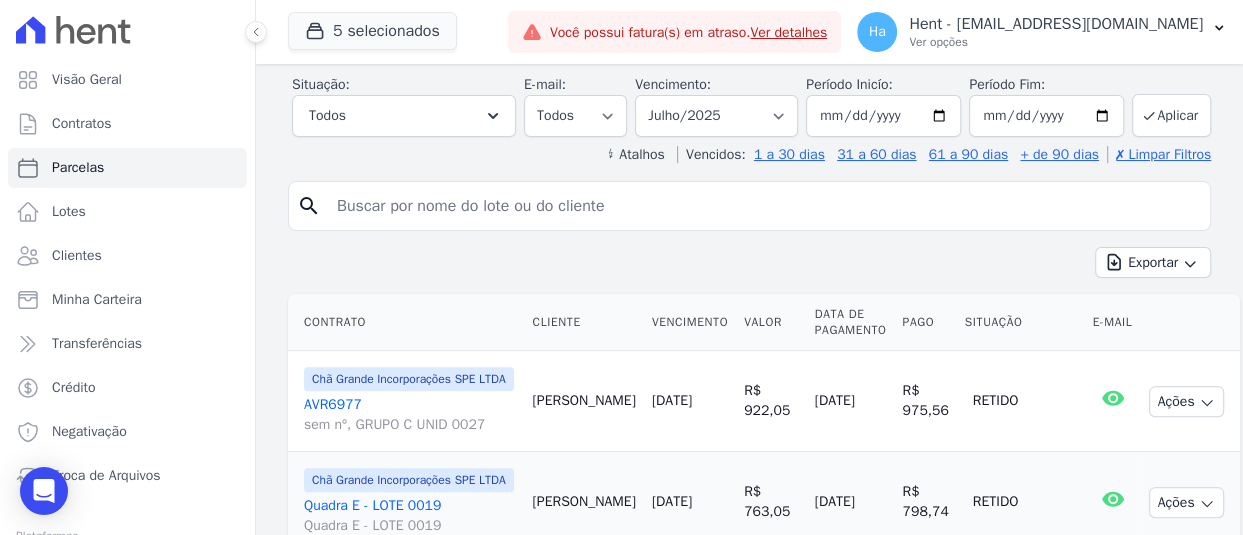 scroll, scrollTop: 300, scrollLeft: 0, axis: vertical 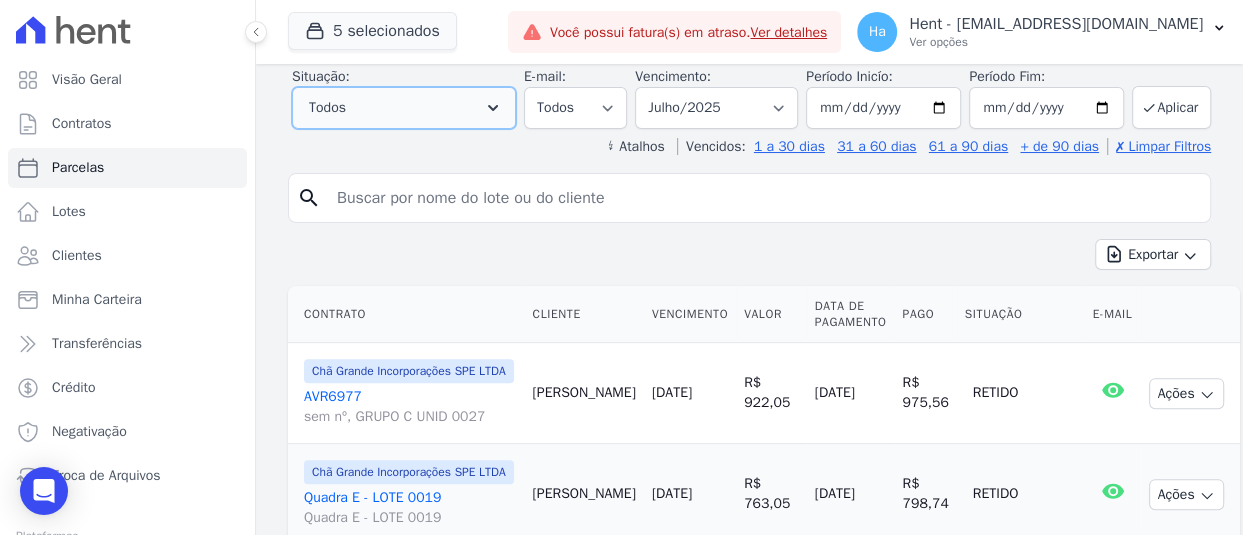 click on "Todos" at bounding box center (404, 108) 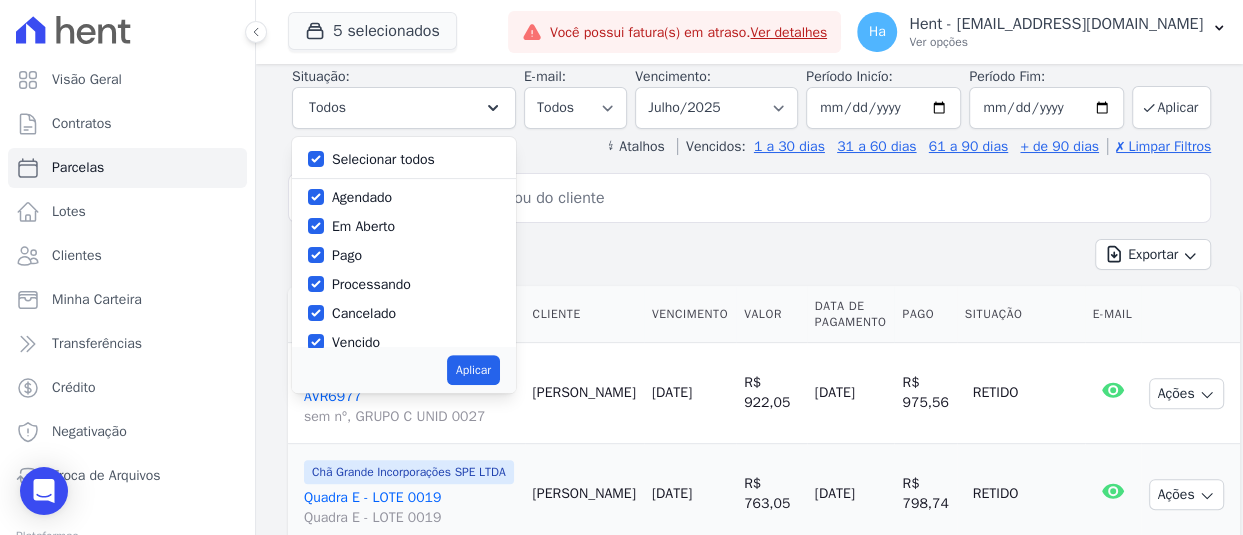 click at bounding box center (316, 159) 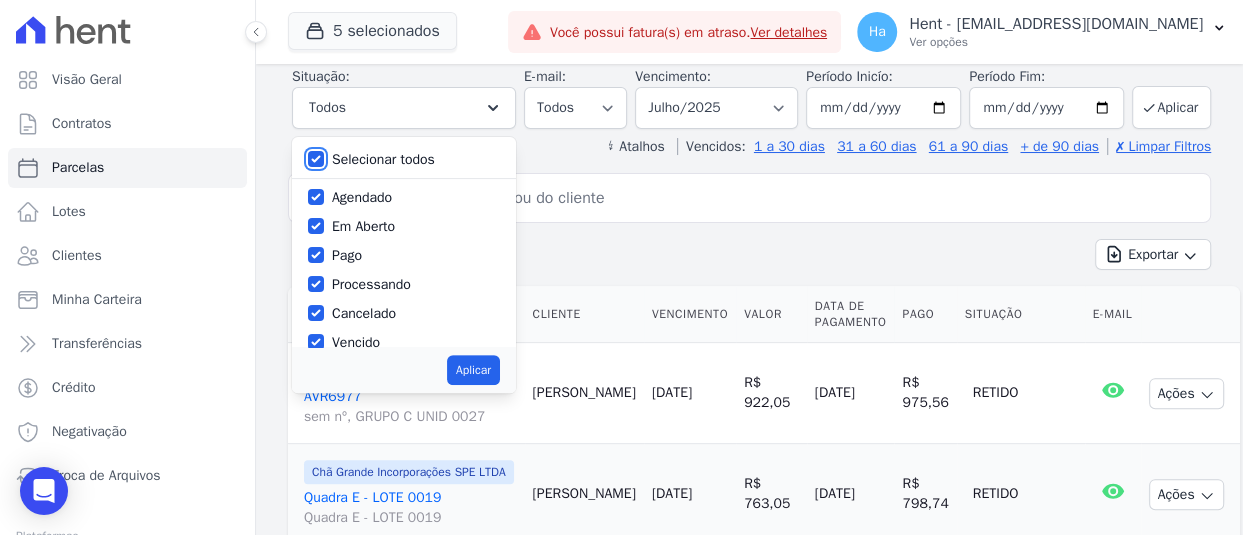 click on "Selecionar todos" at bounding box center (316, 159) 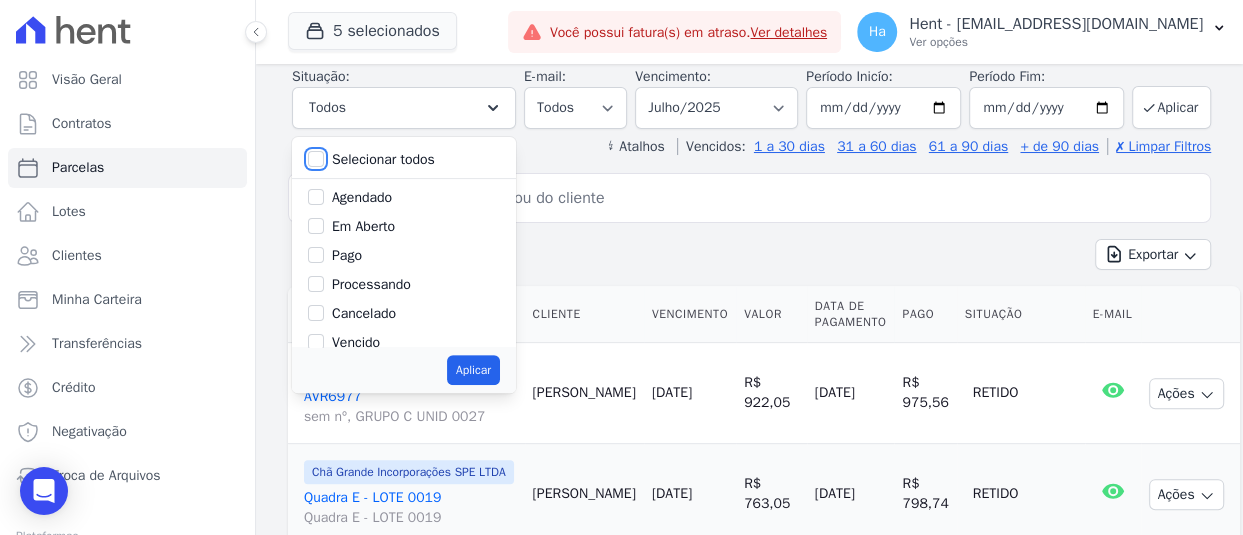 checkbox on "false" 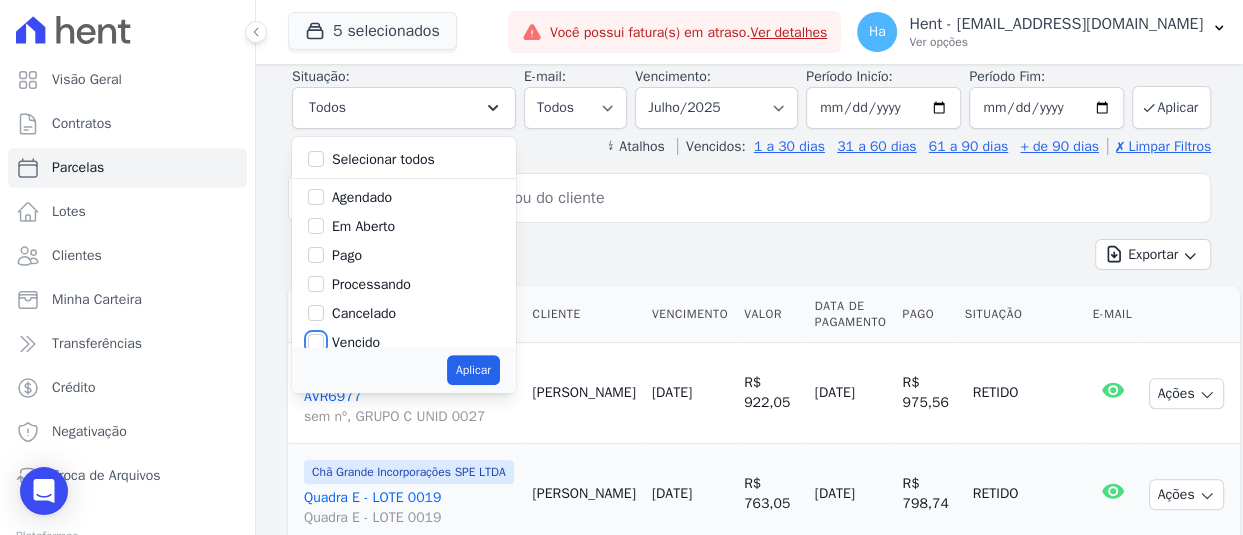 click on "Vencido" at bounding box center (316, 342) 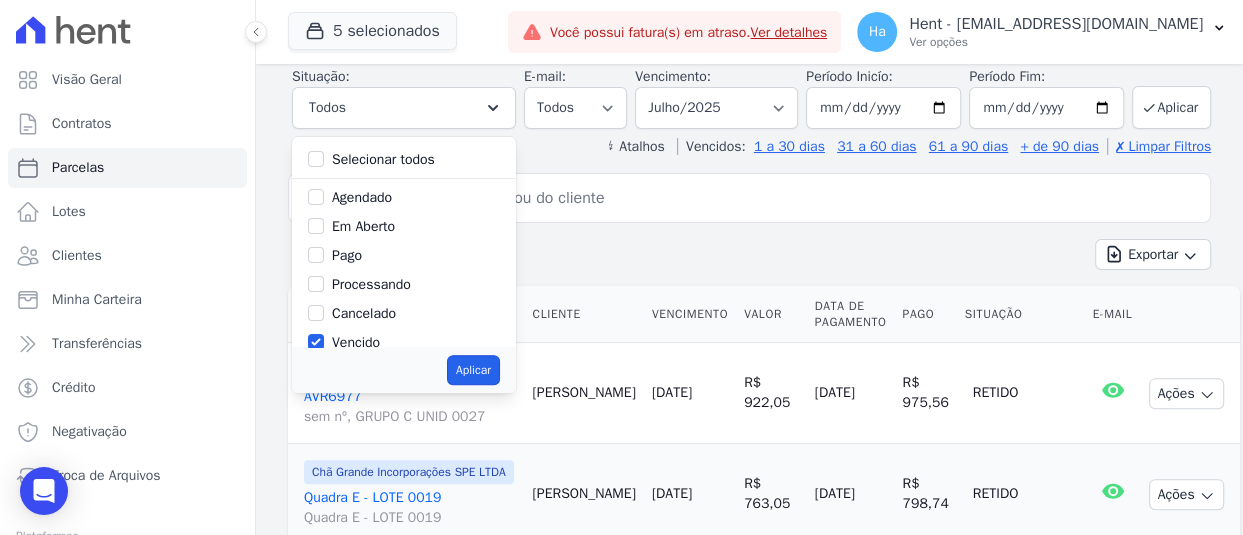click on "Aplicar" at bounding box center [473, 370] 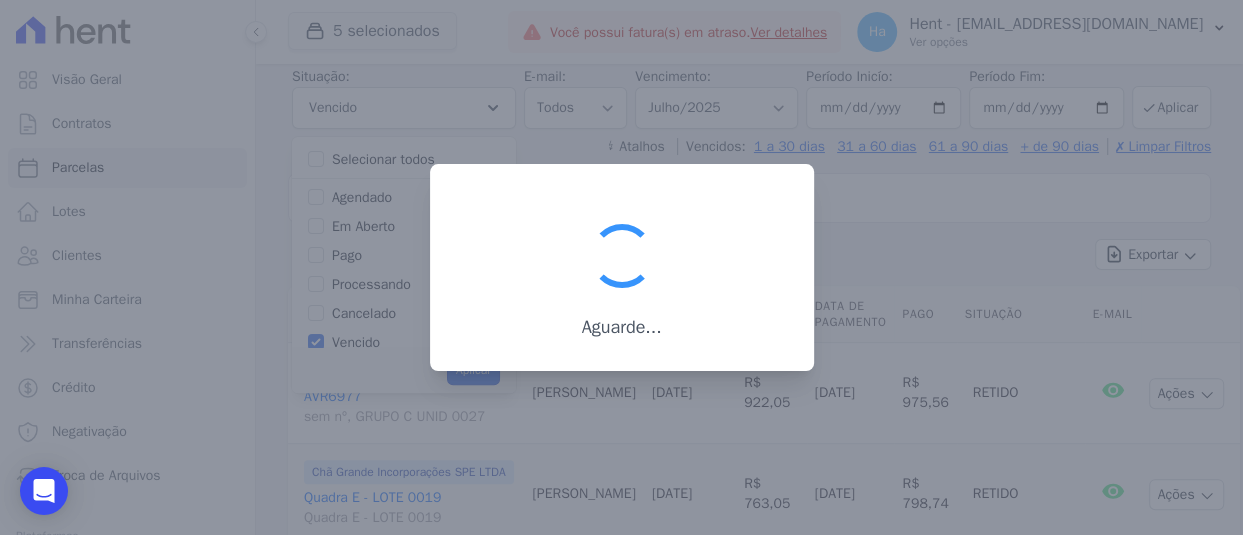 scroll, scrollTop: 35, scrollLeft: 0, axis: vertical 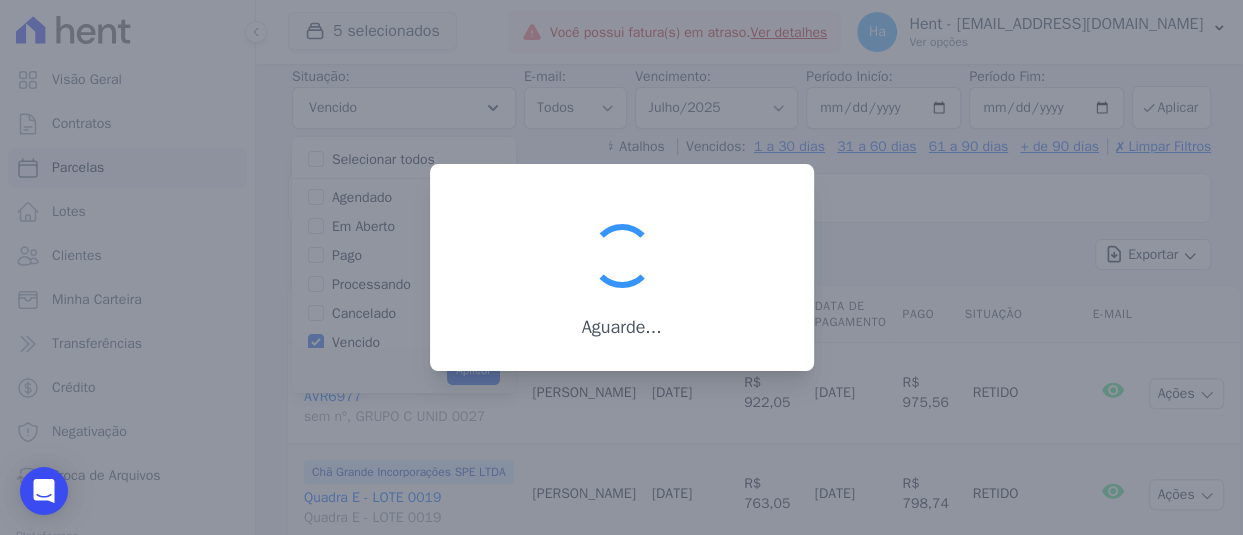 click at bounding box center [621, 267] 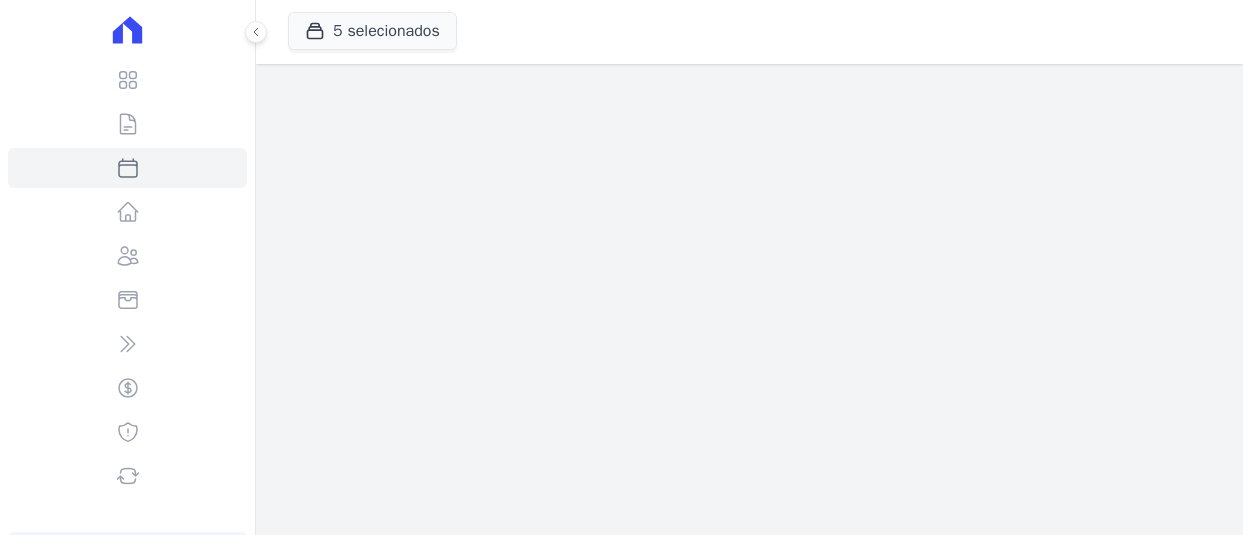 scroll, scrollTop: 0, scrollLeft: 0, axis: both 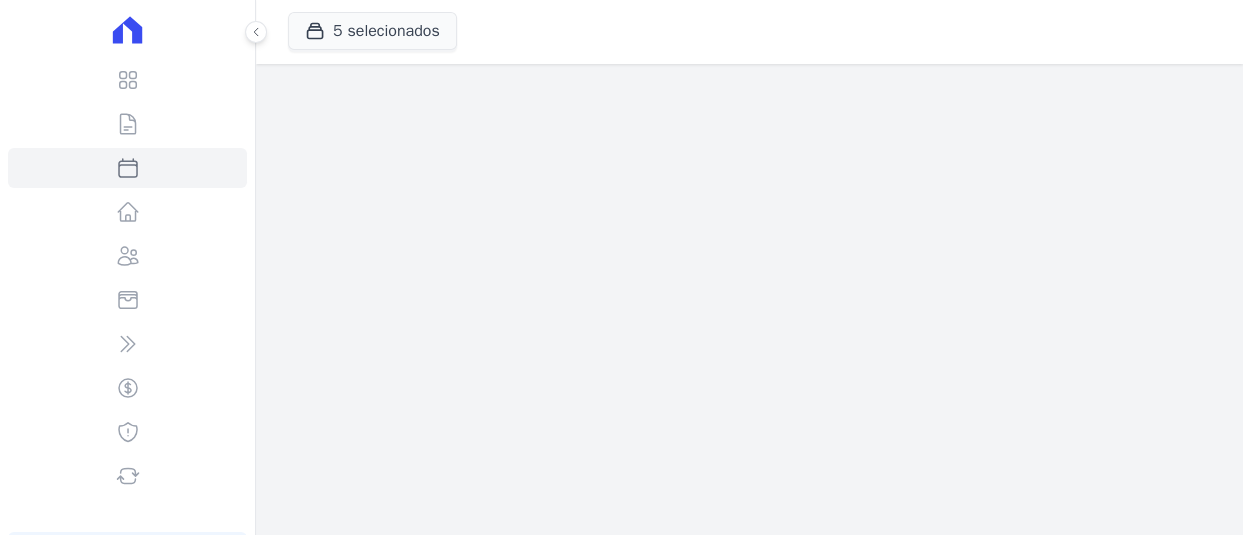 select 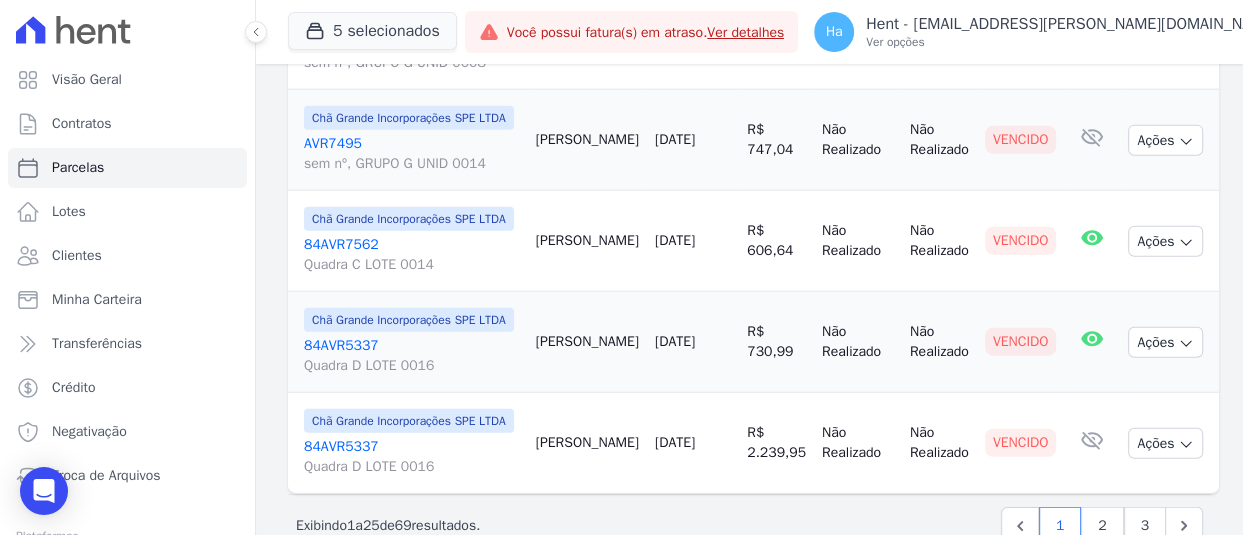 scroll, scrollTop: 2913, scrollLeft: 0, axis: vertical 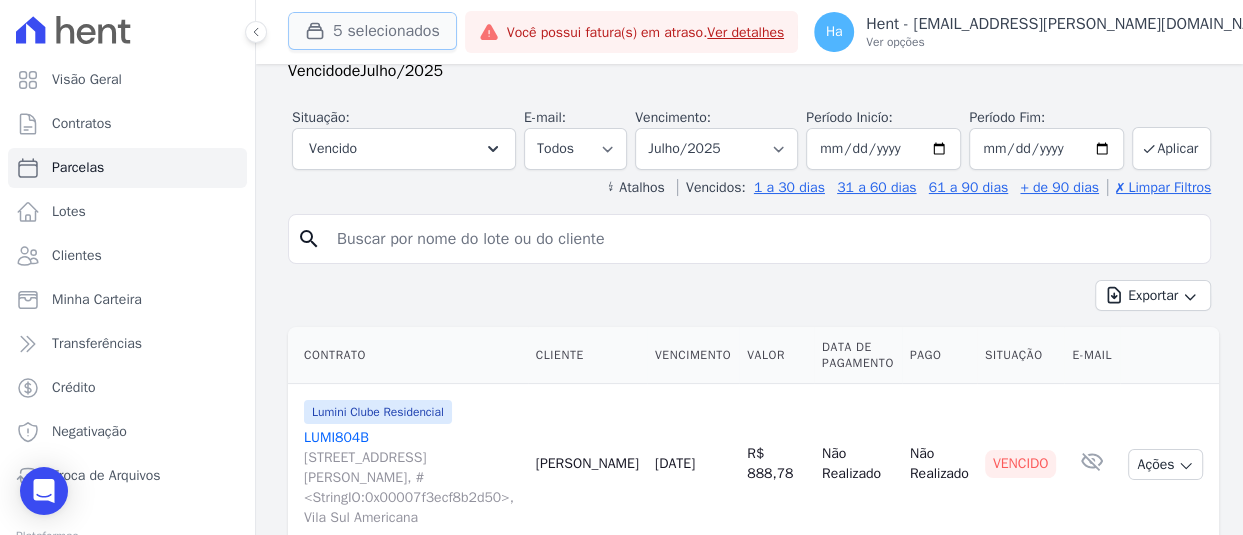 click on "5 selecionados" at bounding box center (372, 31) 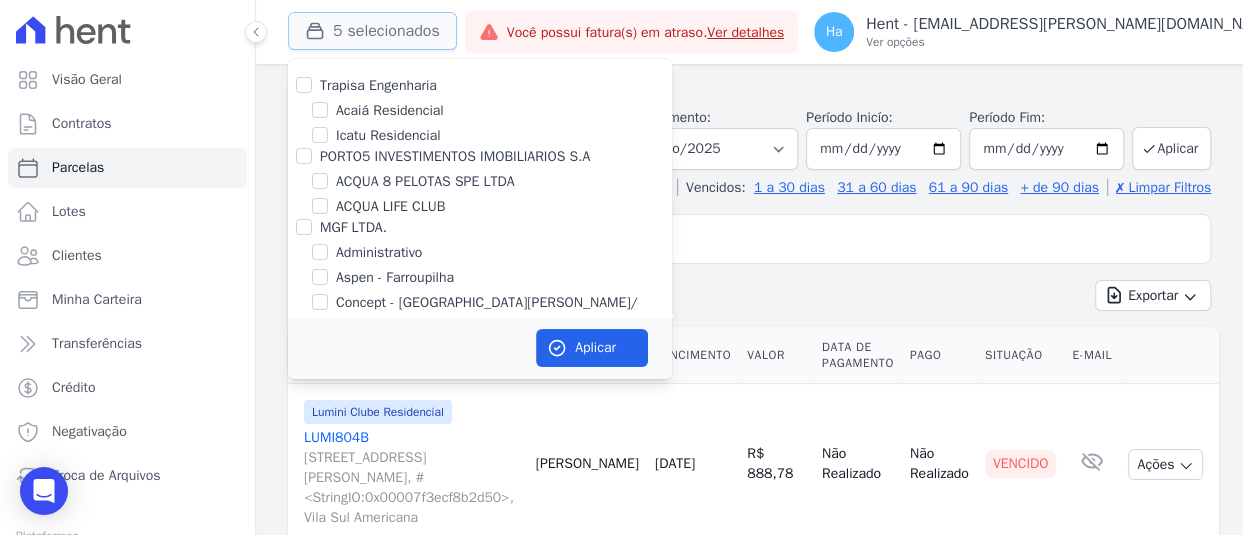 type 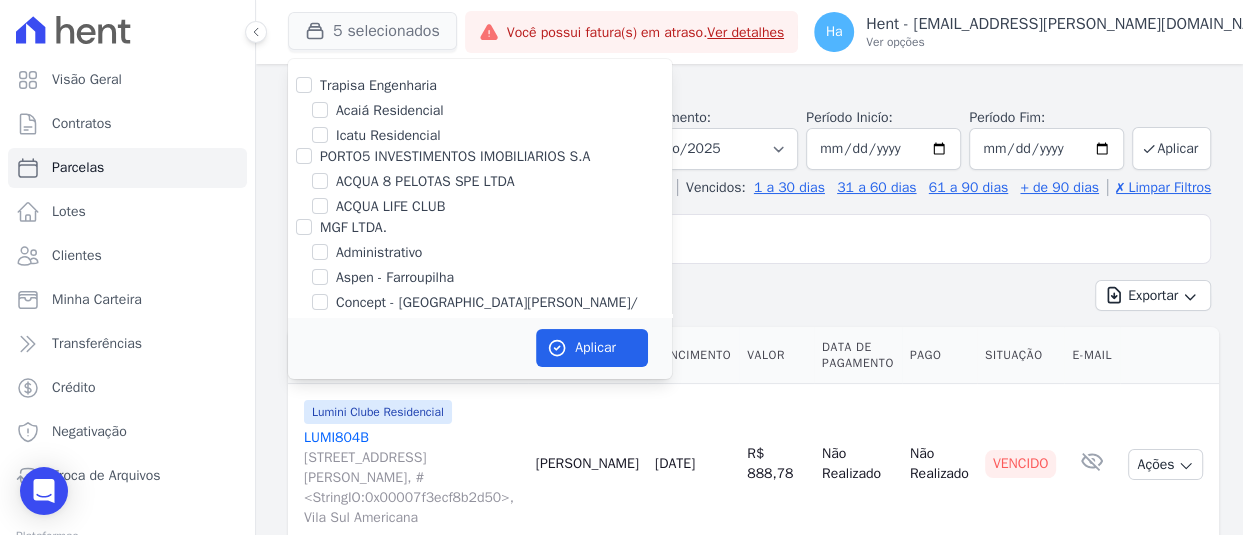 scroll, scrollTop: 4722, scrollLeft: 0, axis: vertical 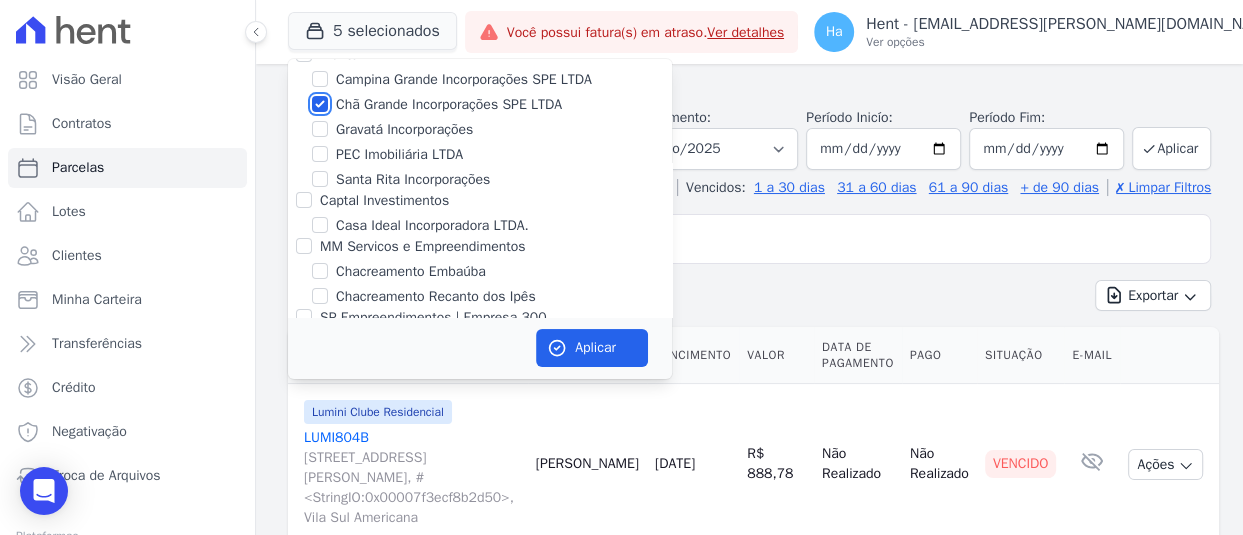 click on "Chã Grande Incorporações SPE LTDA" at bounding box center (320, 104) 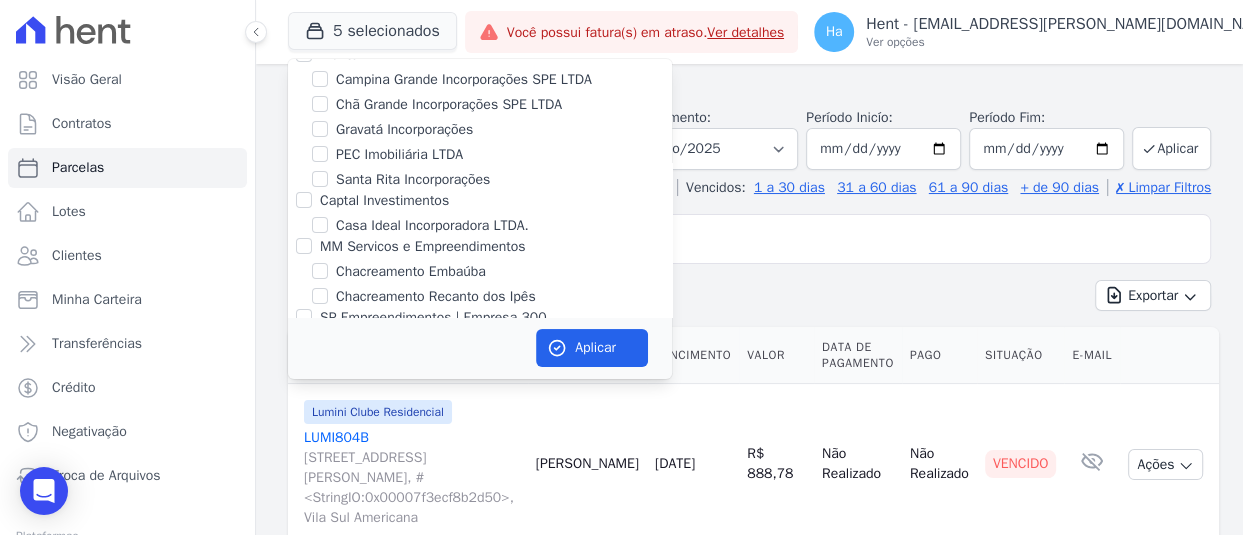scroll, scrollTop: 10406, scrollLeft: 0, axis: vertical 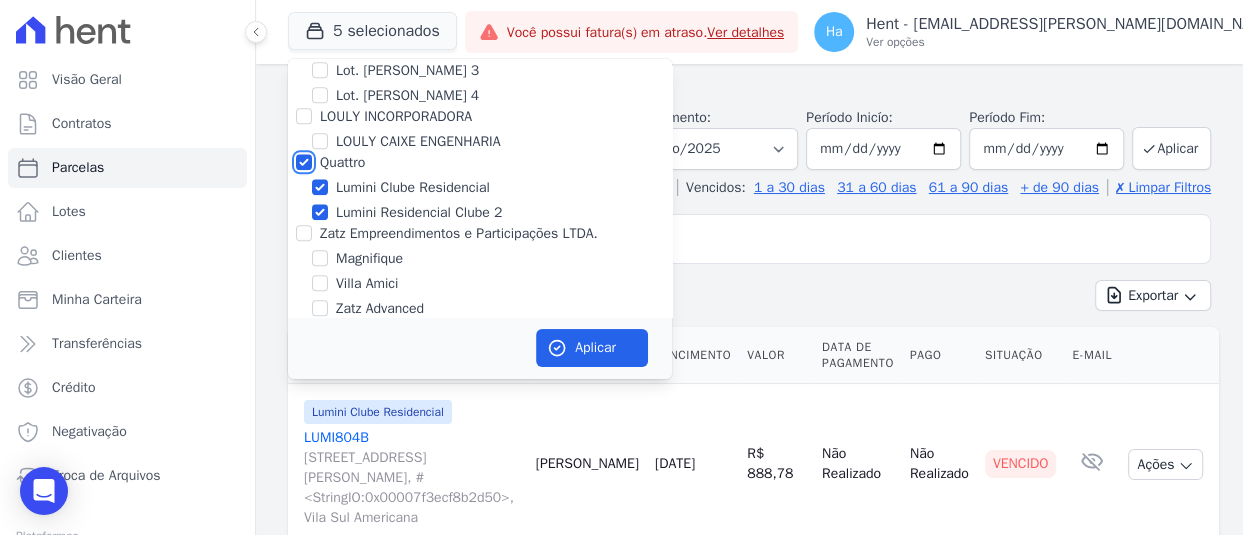 click on "Quattro" at bounding box center [304, 162] 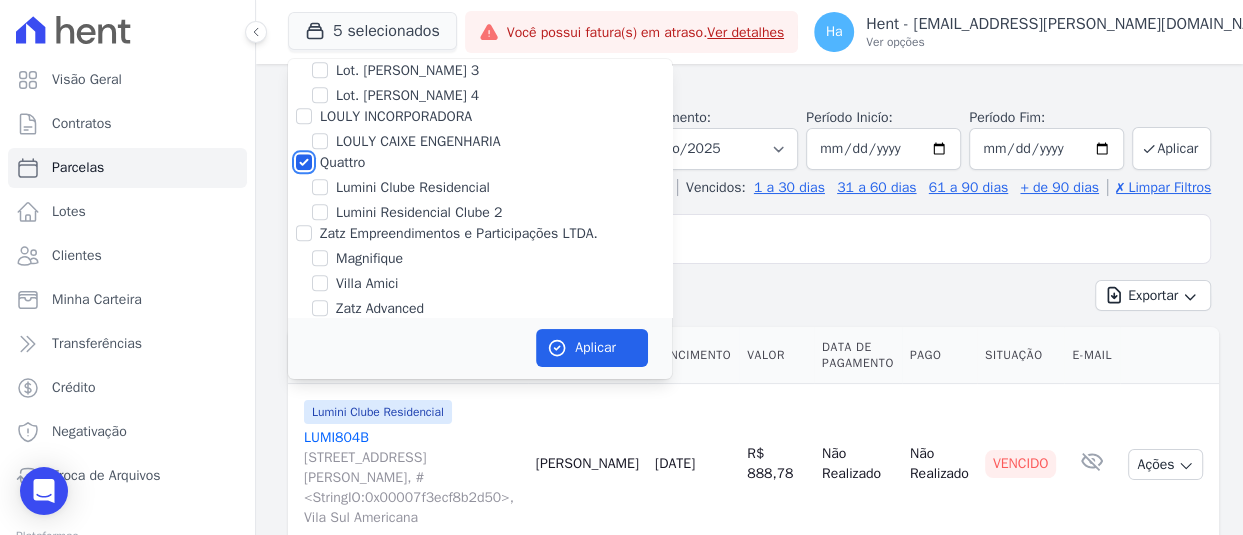 checkbox on "false" 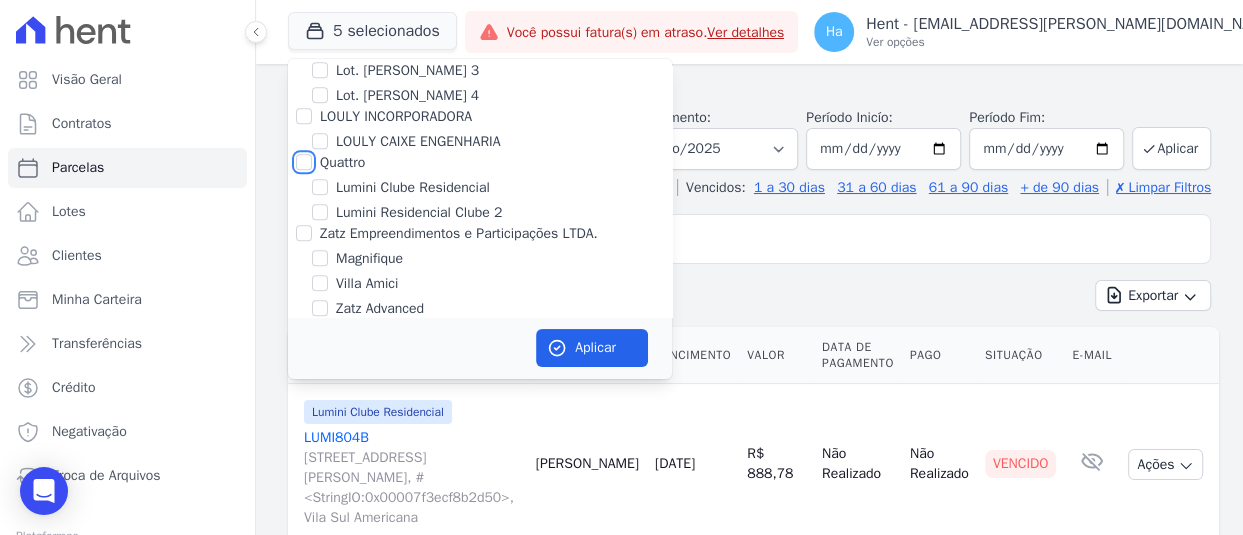checkbox on "false" 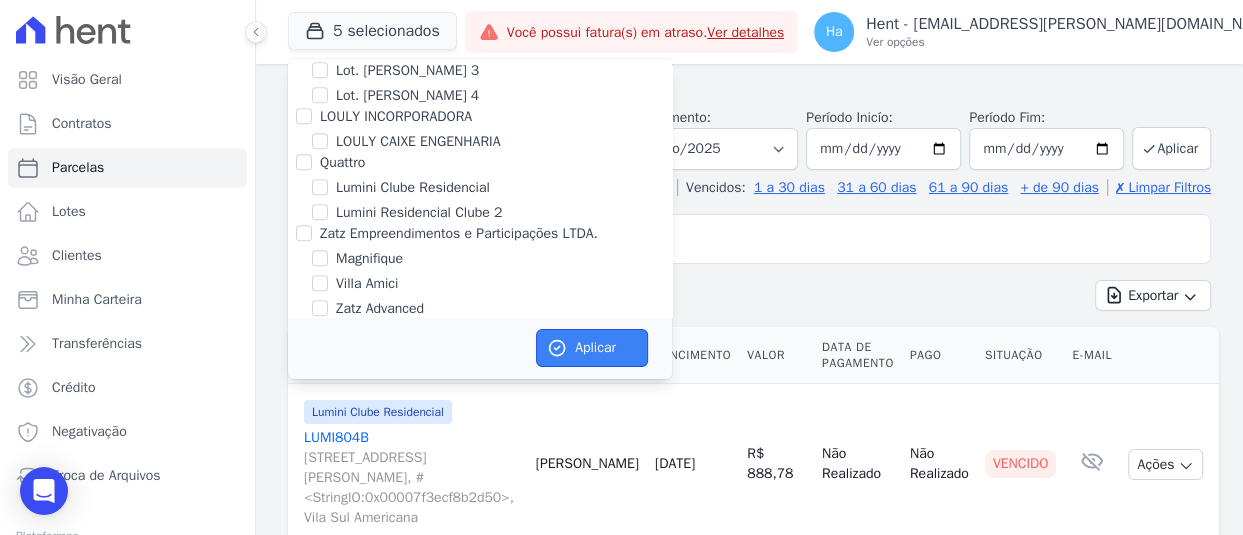 click on "Aplicar" at bounding box center (592, 348) 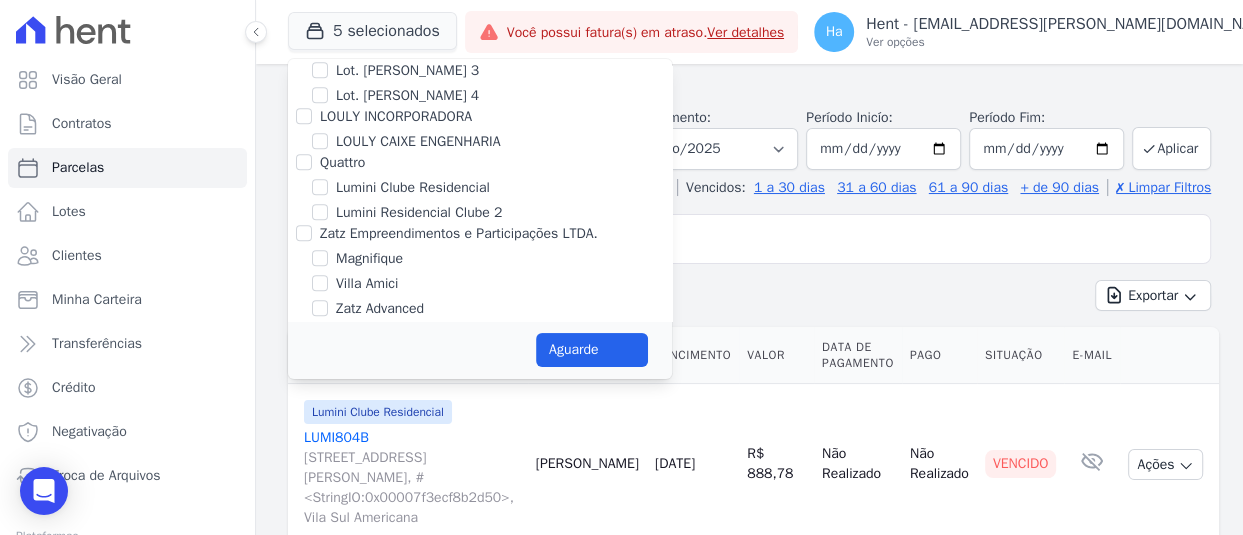 select 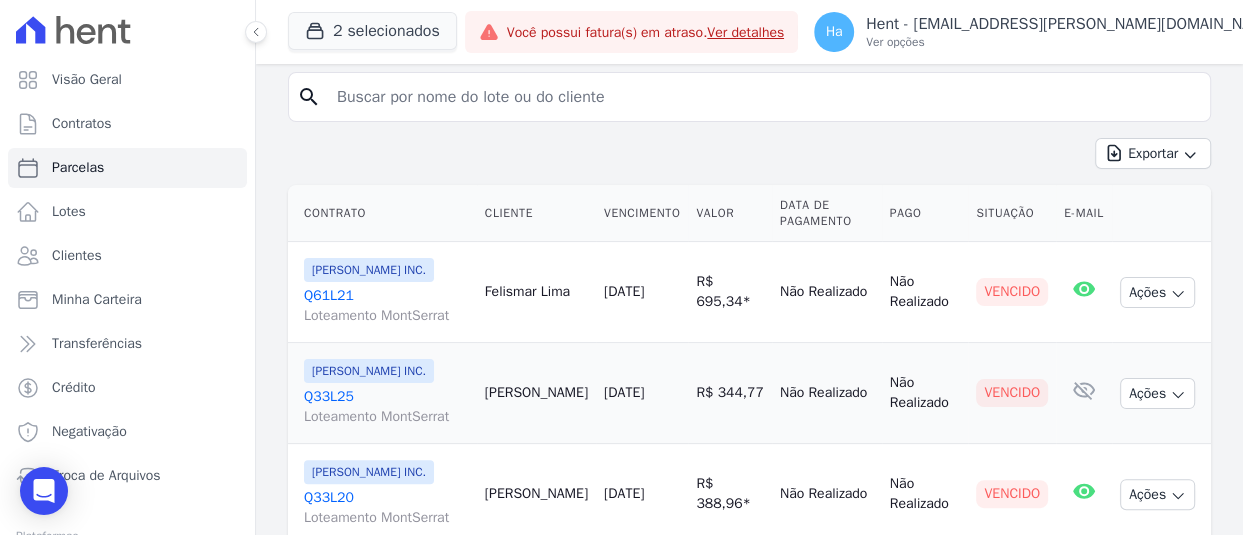 scroll, scrollTop: 200, scrollLeft: 0, axis: vertical 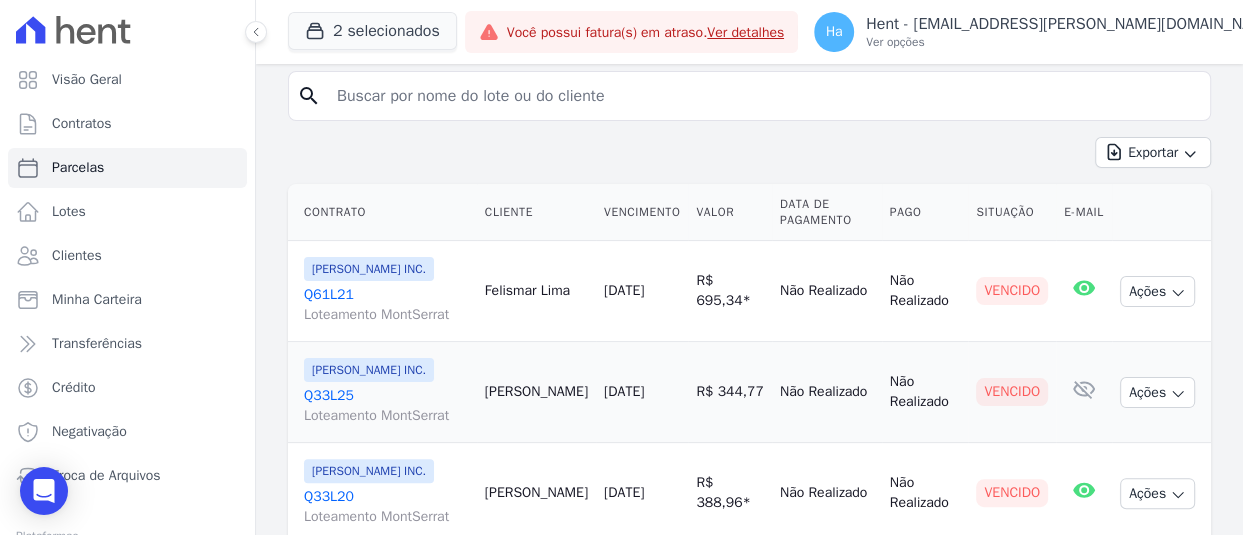 click on "Q61L21
Loteamento MontSerrat" at bounding box center [386, 305] 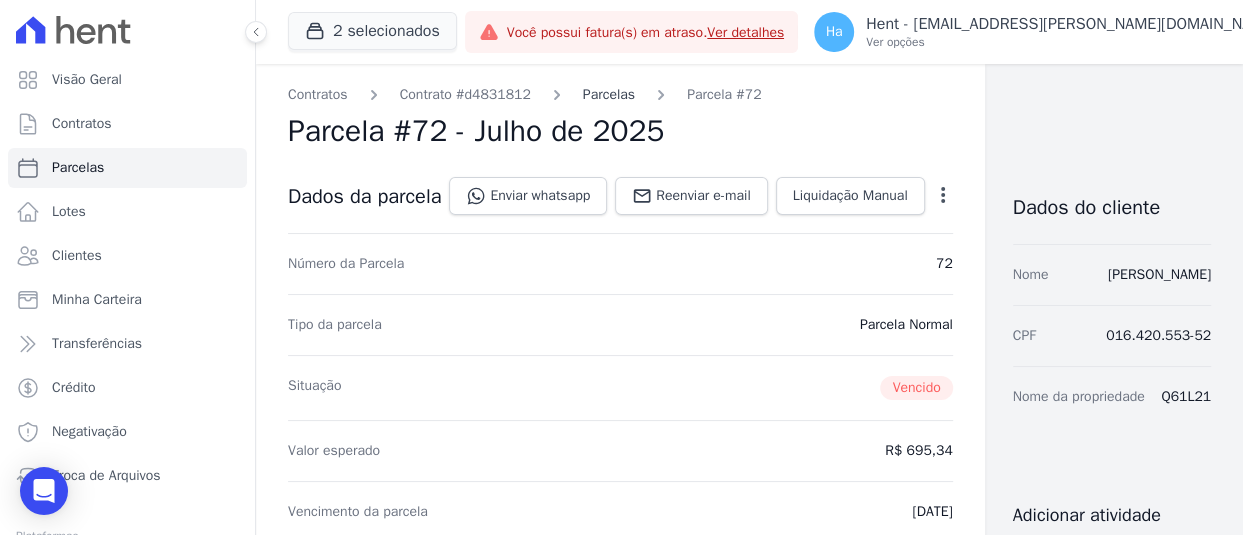 click on "Parcelas" at bounding box center (609, 94) 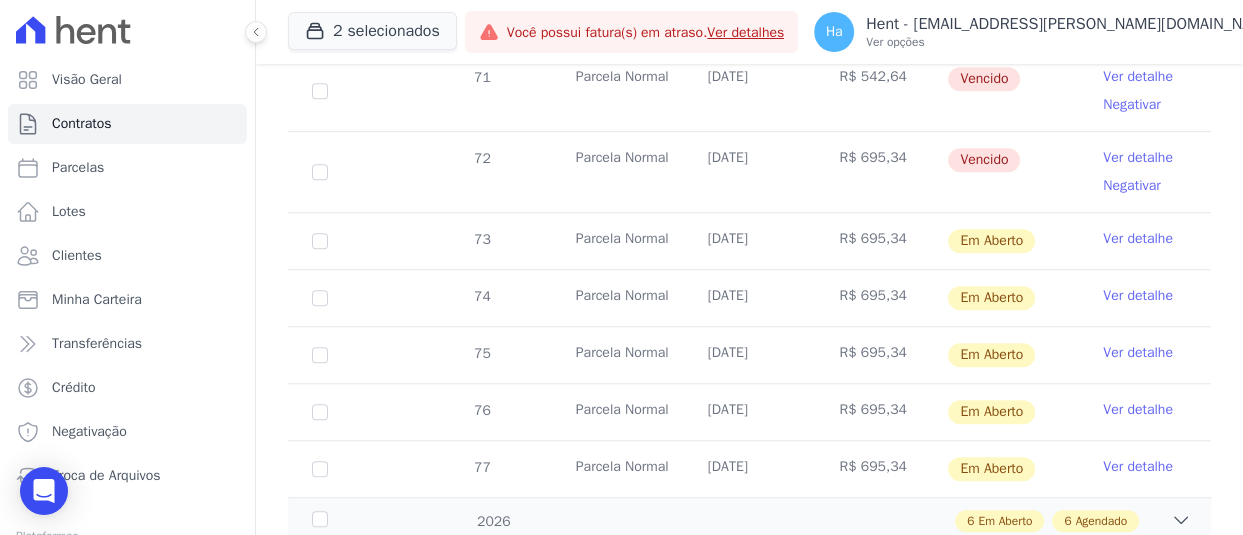 scroll, scrollTop: 1000, scrollLeft: 0, axis: vertical 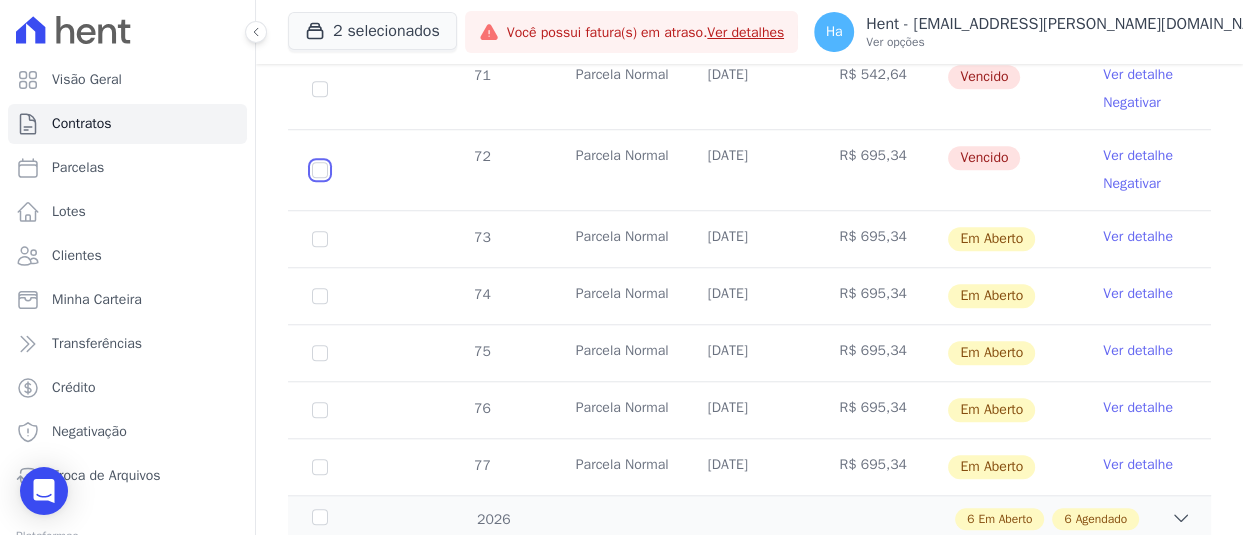 click at bounding box center (320, 89) 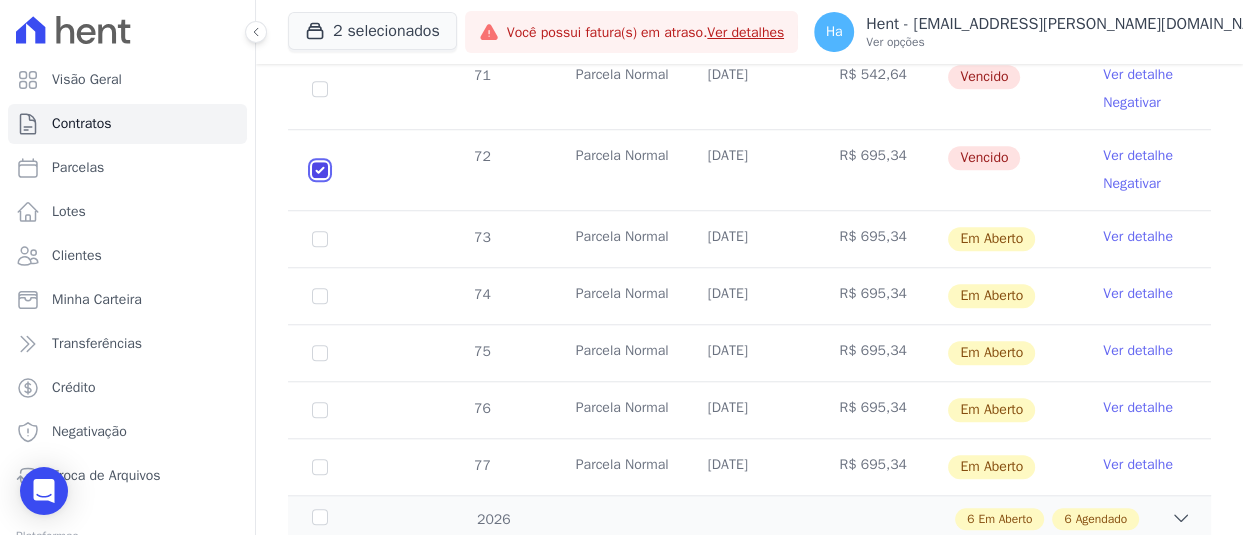 checkbox on "true" 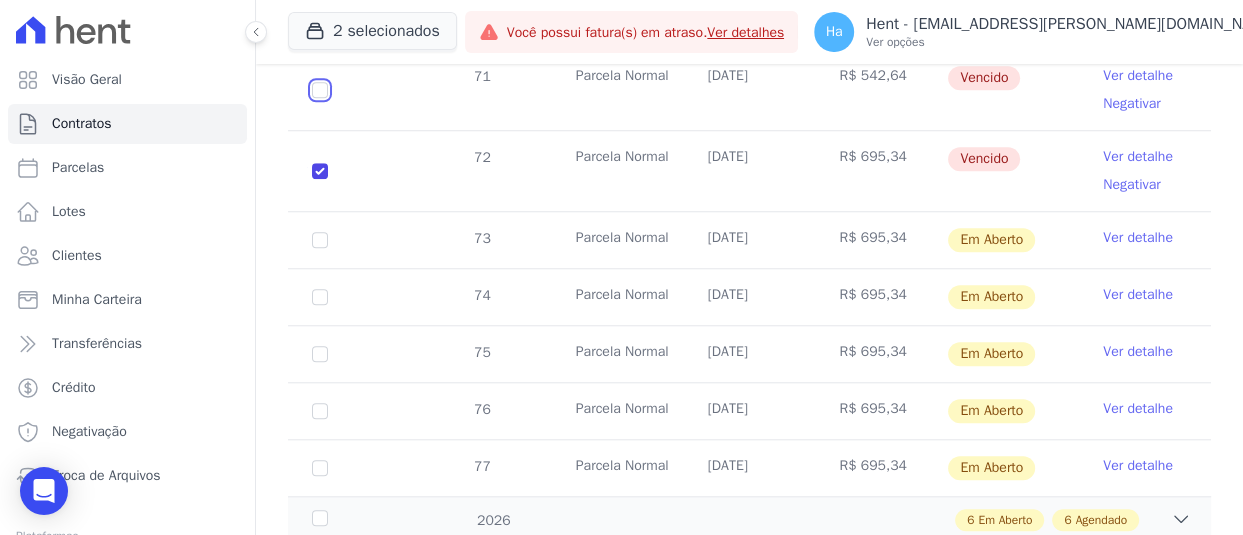 click at bounding box center [320, 90] 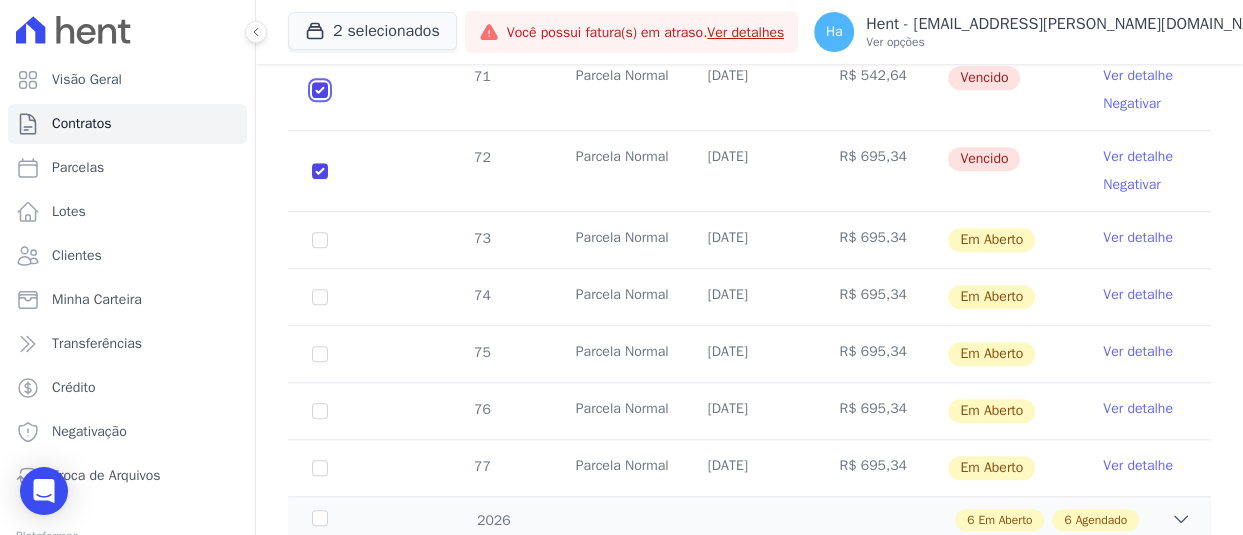 checkbox on "true" 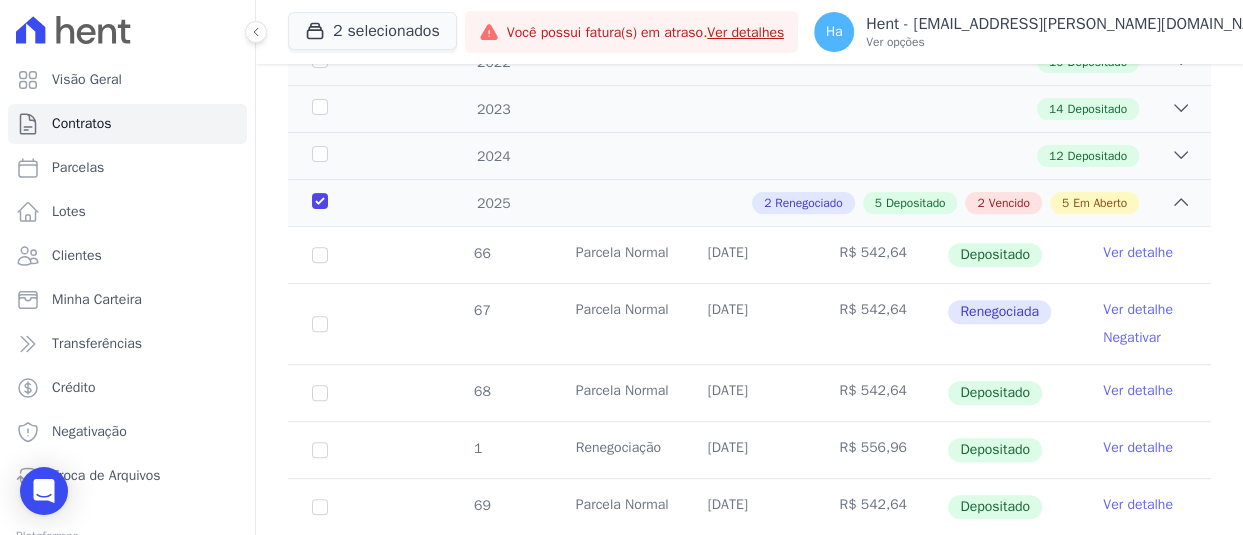 scroll, scrollTop: 21, scrollLeft: 0, axis: vertical 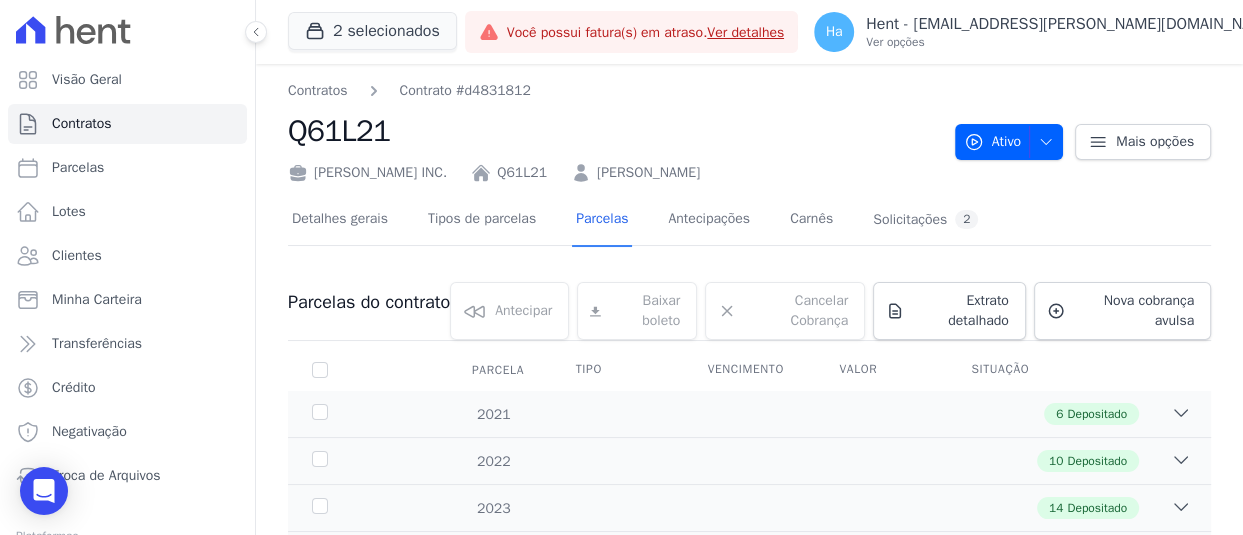 drag, startPoint x: 1084, startPoint y: 33, endPoint x: 1079, endPoint y: 80, distance: 47.26521 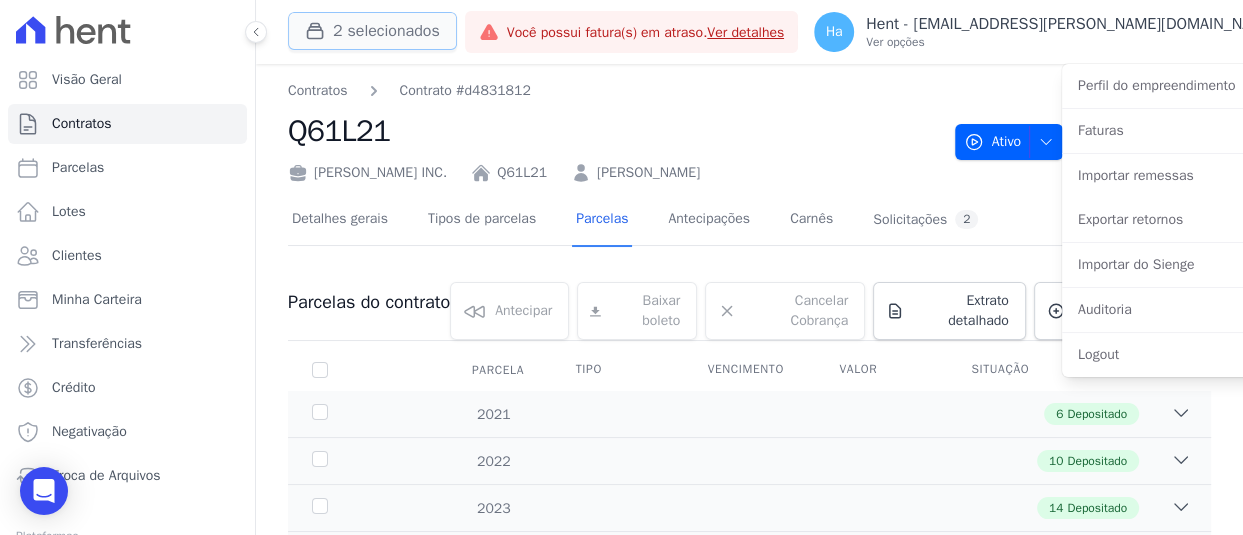 click on "2 selecionados" at bounding box center (372, 31) 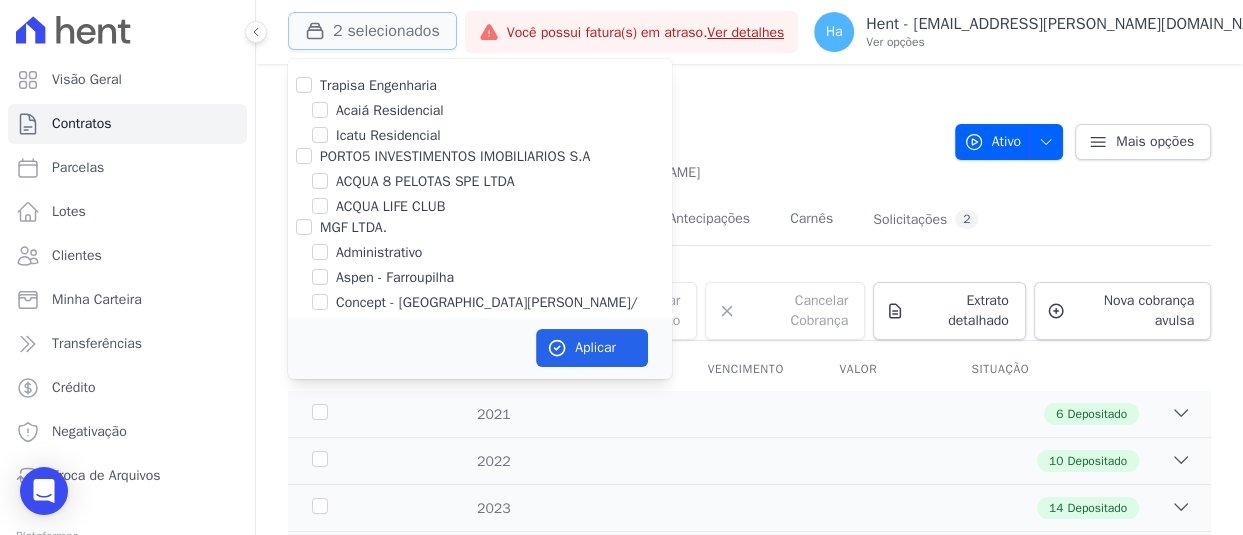 type 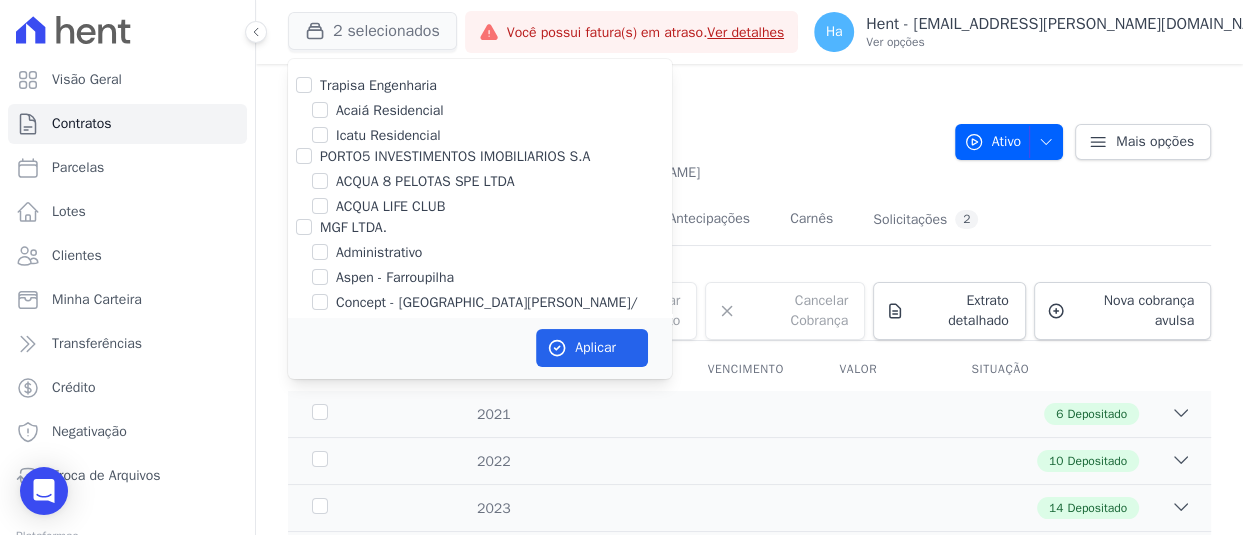 scroll, scrollTop: 10406, scrollLeft: 0, axis: vertical 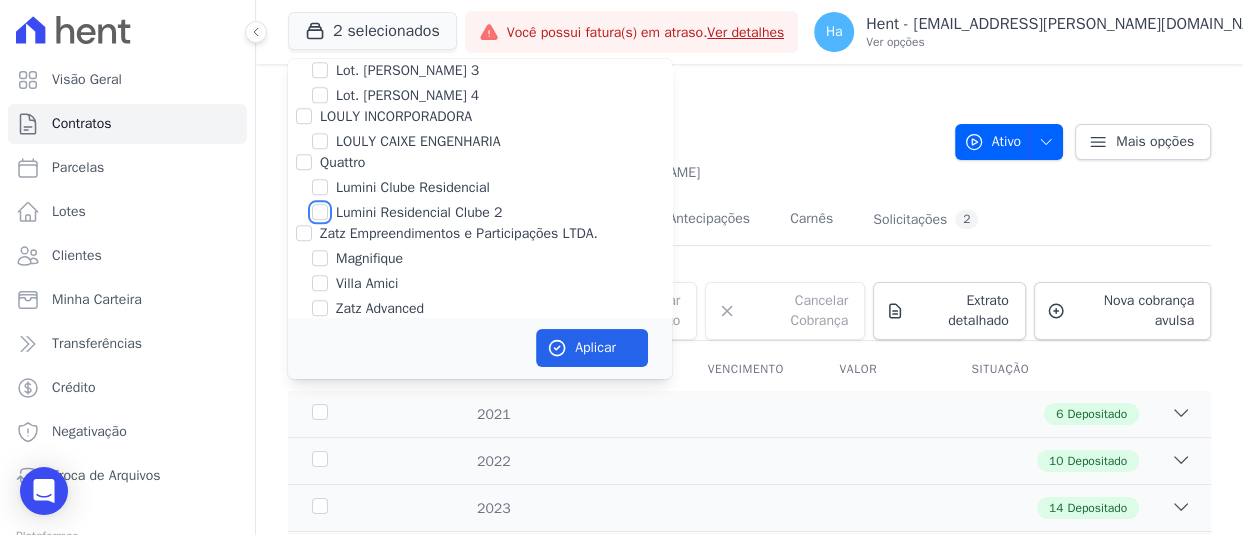 click on "Lumini Residencial Clube 2" at bounding box center [320, 212] 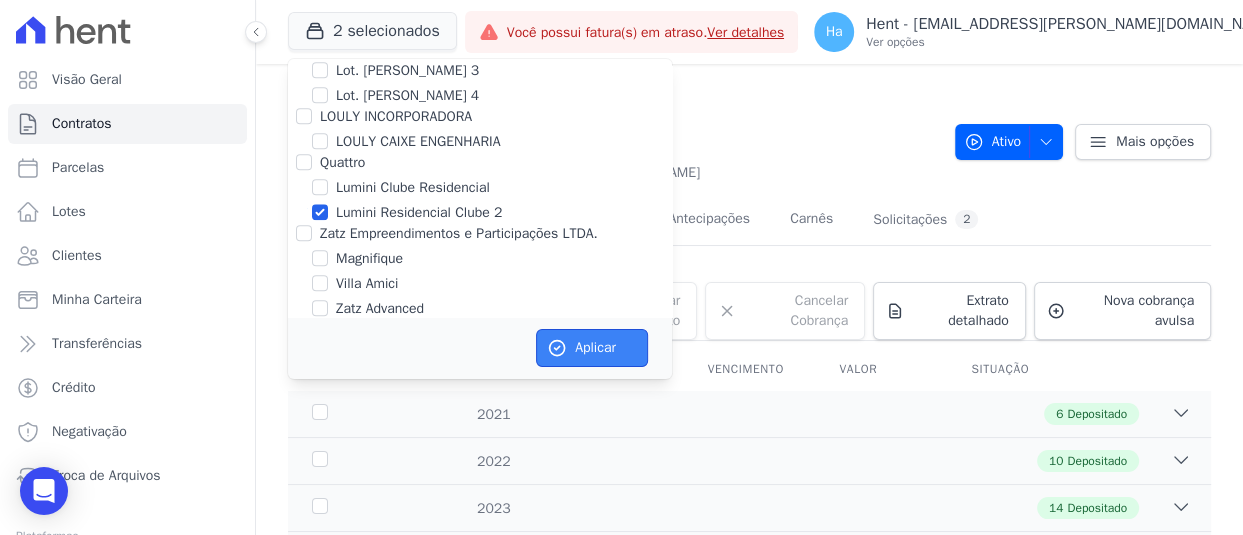 click on "Aplicar" at bounding box center [592, 348] 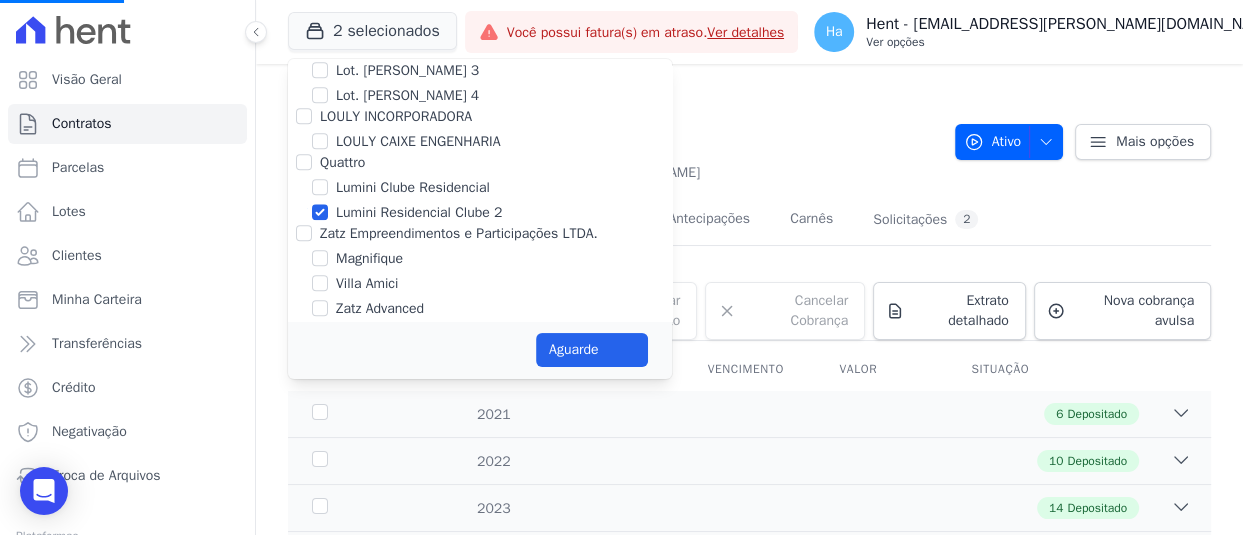 click on "Ver opções" at bounding box center (1072, 42) 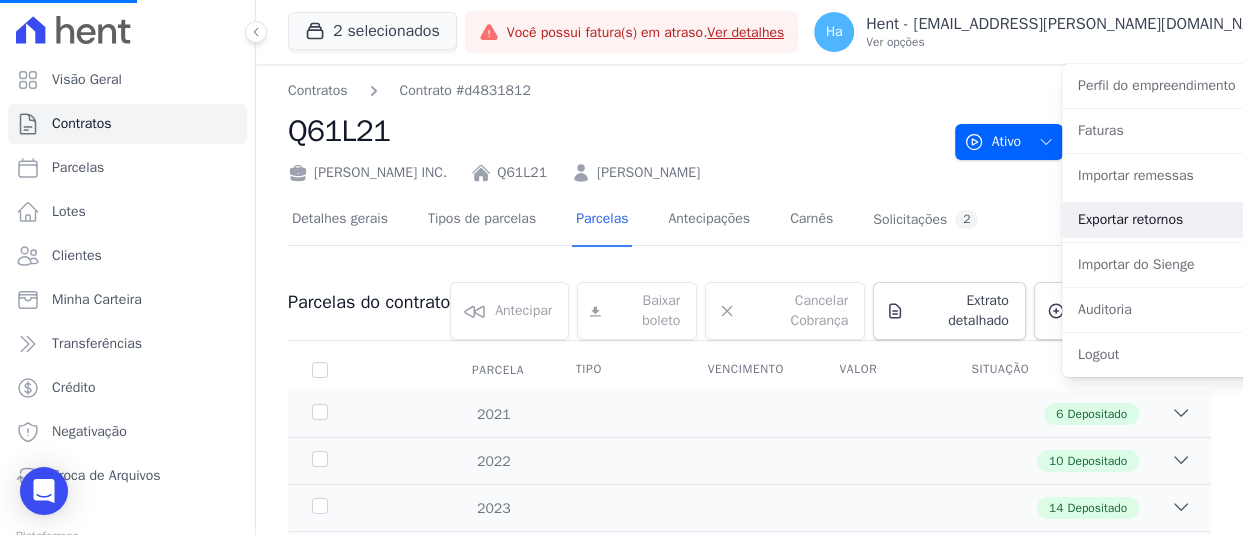 click on "Exportar retornos" at bounding box center [1190, 220] 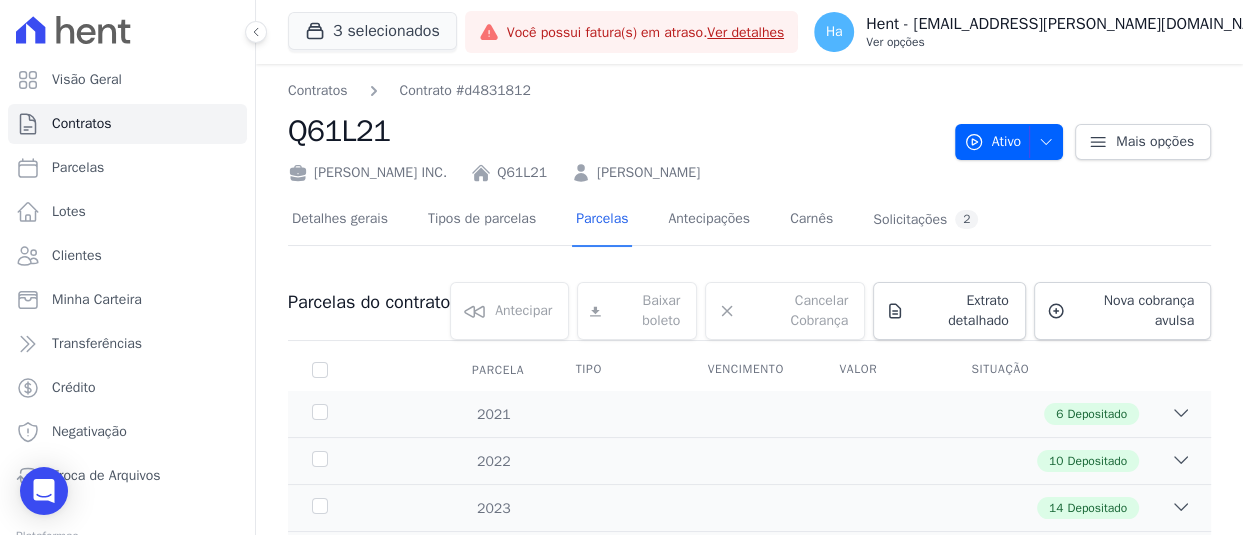 click on "Ver opções" at bounding box center [1072, 42] 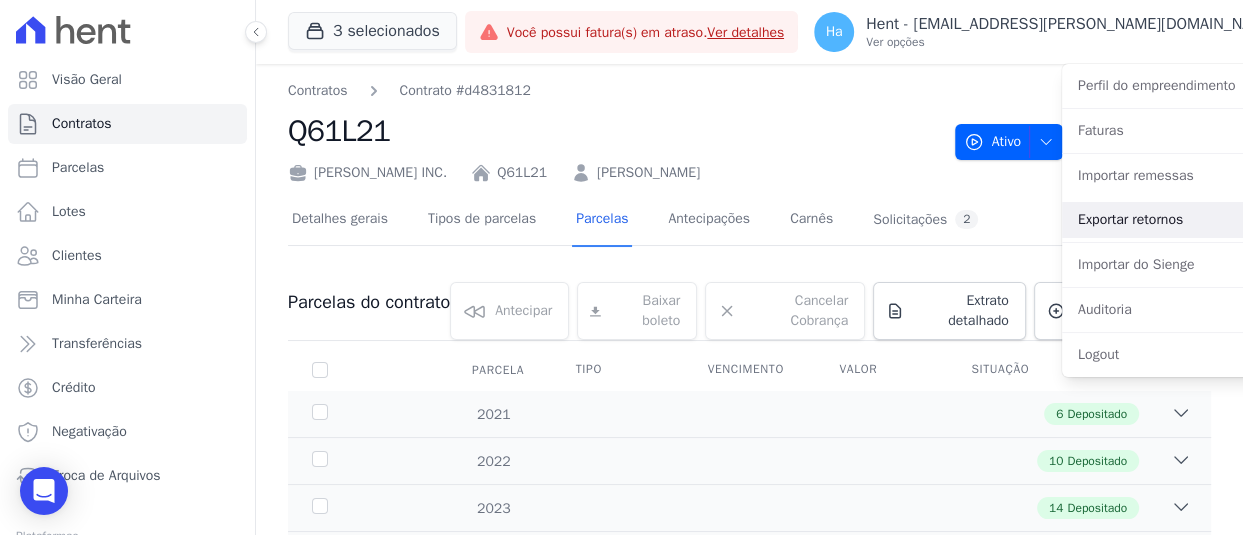 click on "Exportar retornos" at bounding box center (1190, 220) 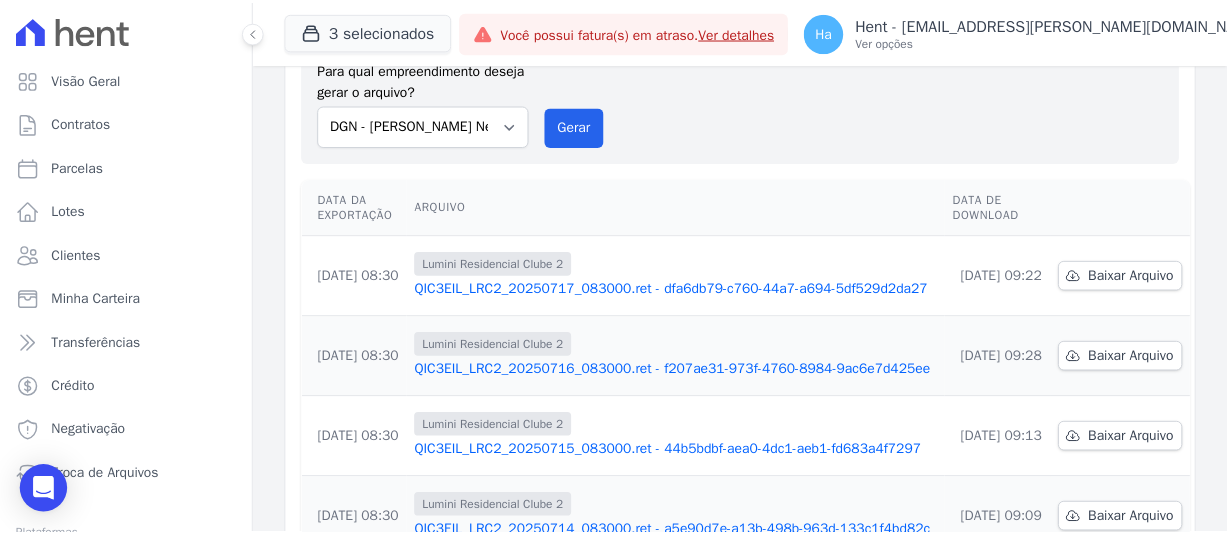 scroll, scrollTop: 200, scrollLeft: 0, axis: vertical 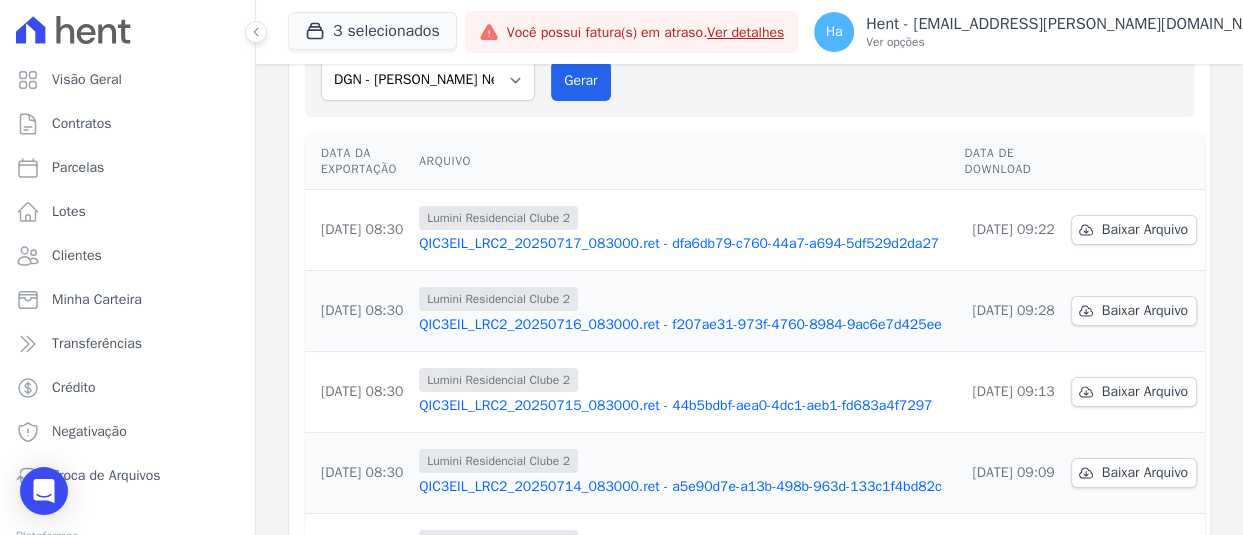 click on "QIC3EIL_LRC2_20250716_083000.ret -
f207ae31-973f-4760-8984-9ac6e7d425ee" at bounding box center [683, 325] 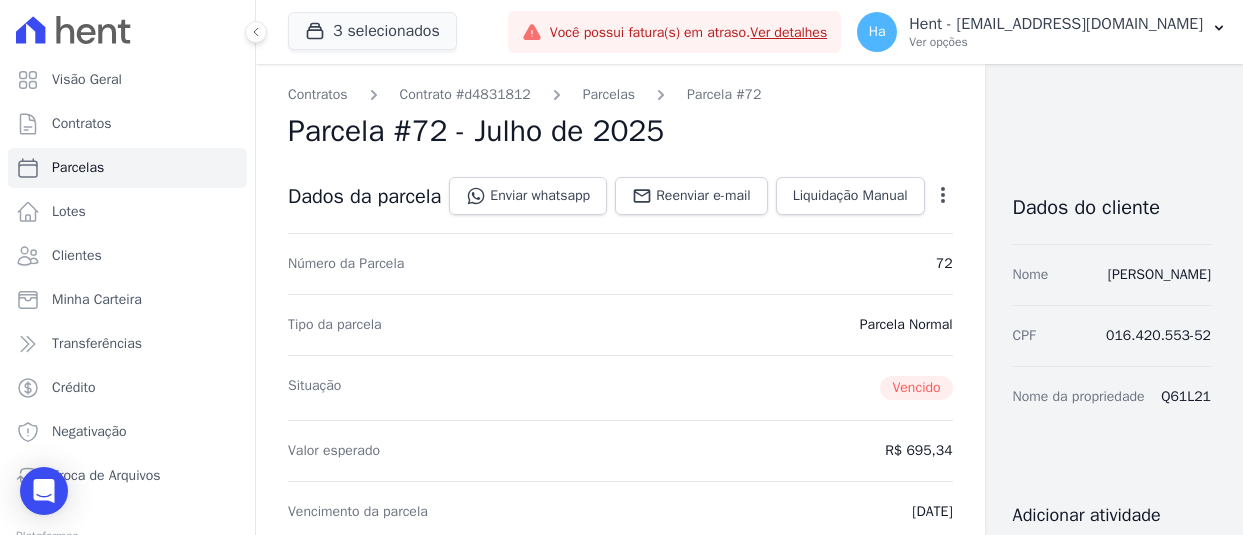 scroll, scrollTop: 0, scrollLeft: 0, axis: both 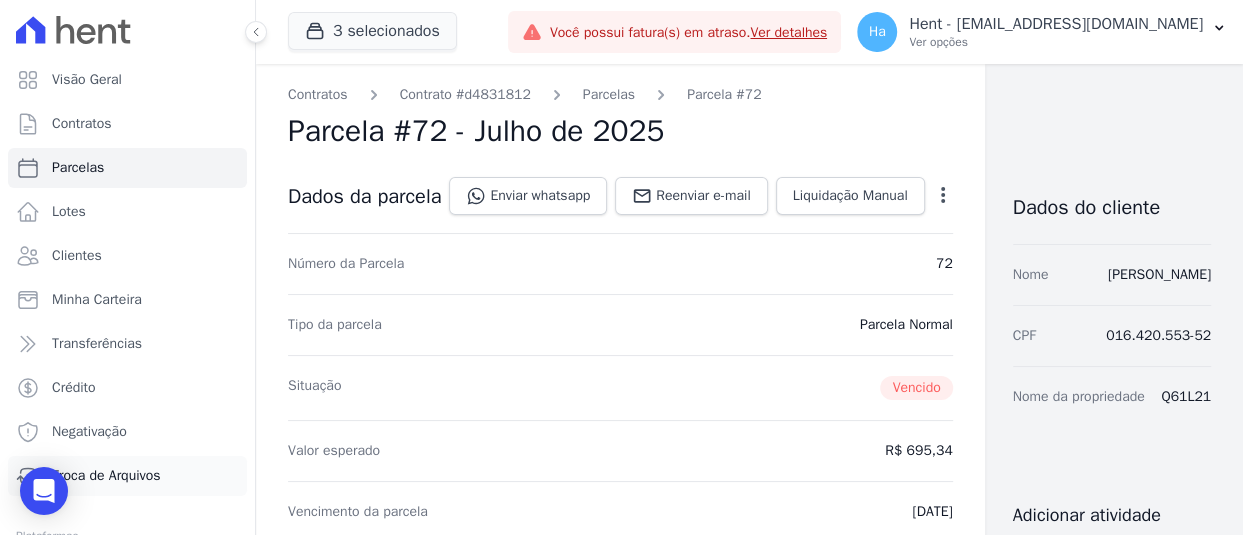 click on "Troca de Arquivos" at bounding box center (106, 476) 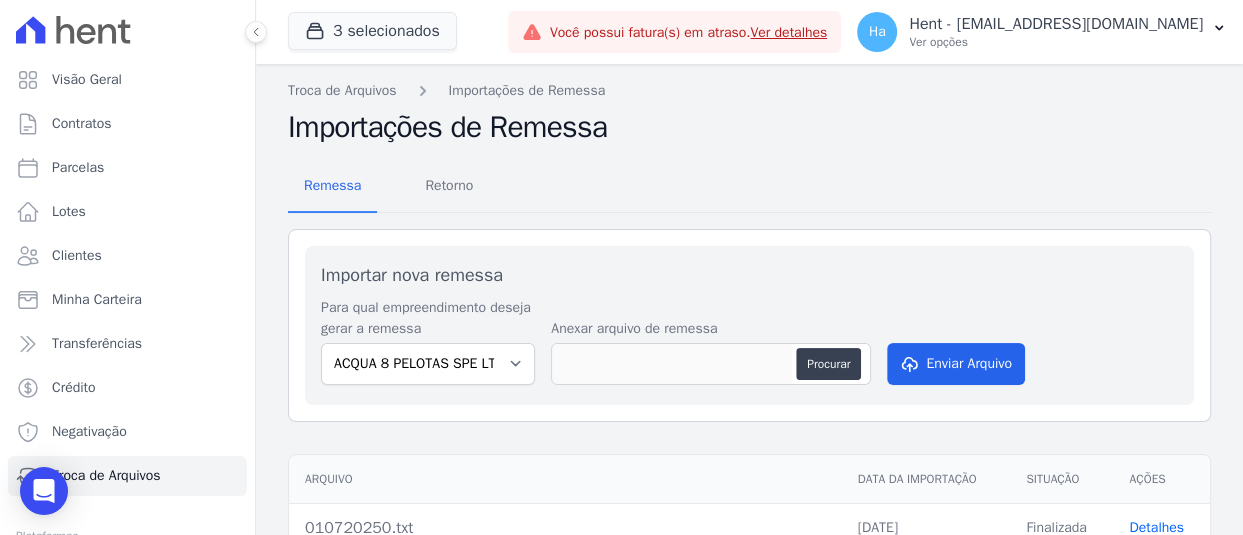 scroll, scrollTop: 0, scrollLeft: 0, axis: both 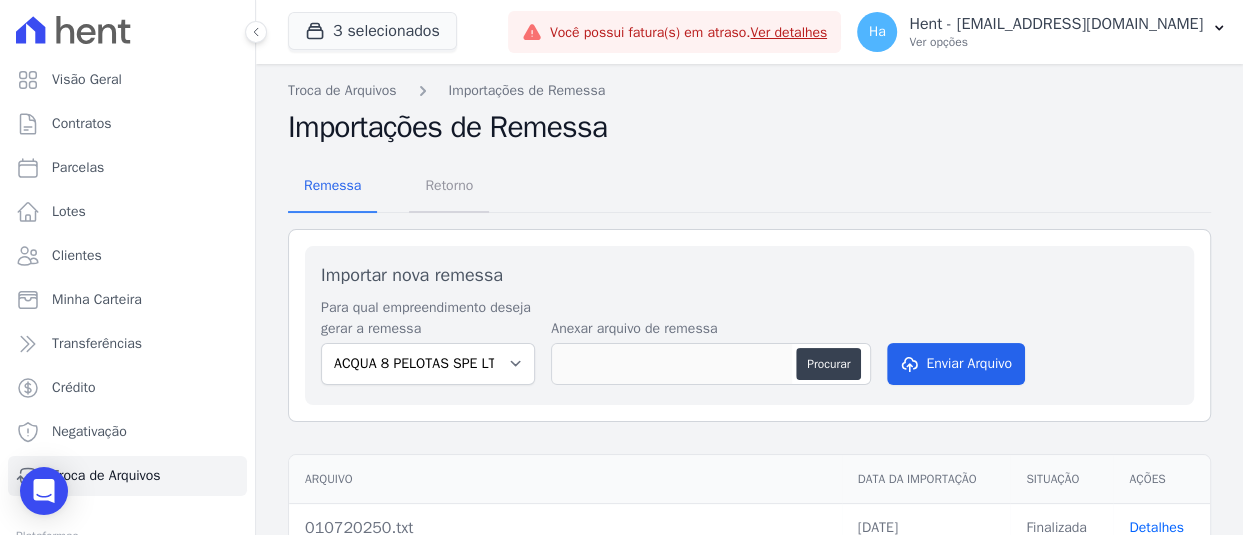 click on "Retorno" at bounding box center (449, 185) 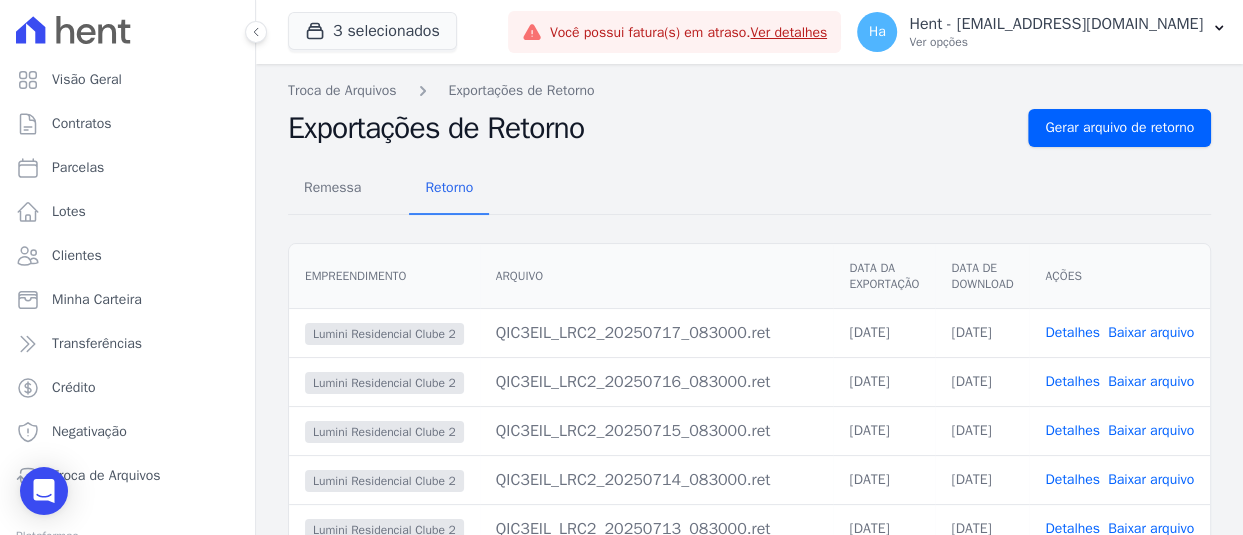 click on "Detalhes" at bounding box center [1072, 381] 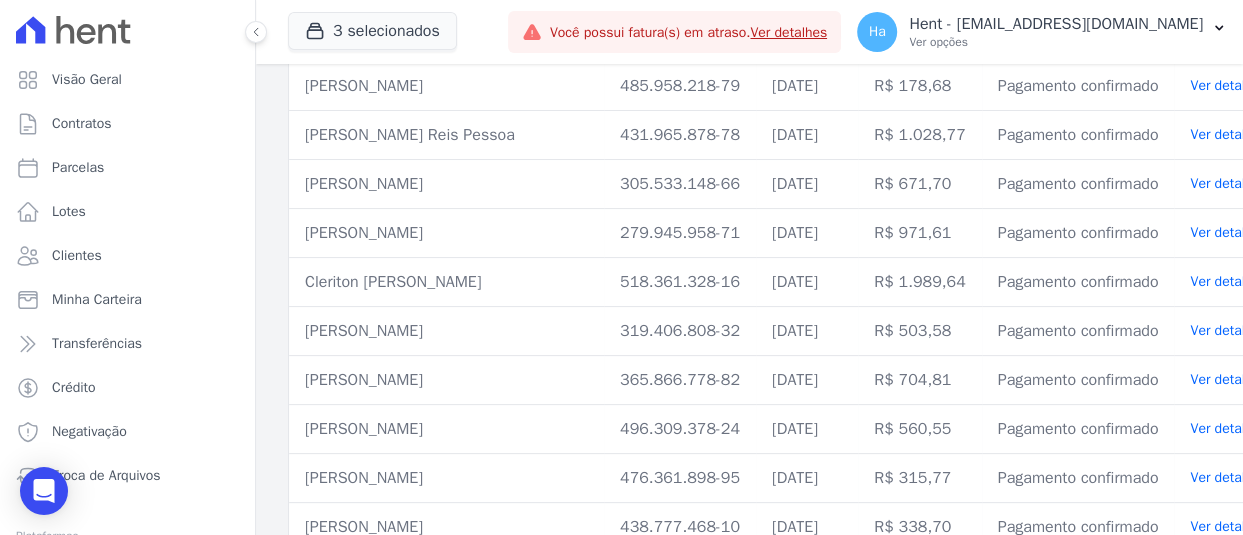 scroll, scrollTop: 600, scrollLeft: 0, axis: vertical 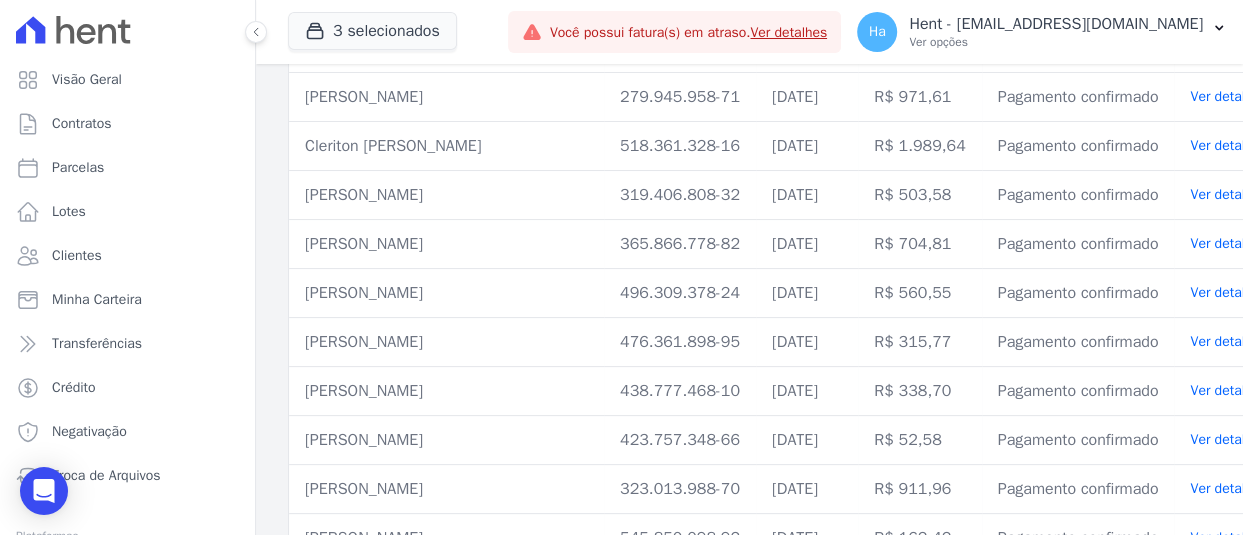 click on "Ver detalhes" at bounding box center (1228, 243) 